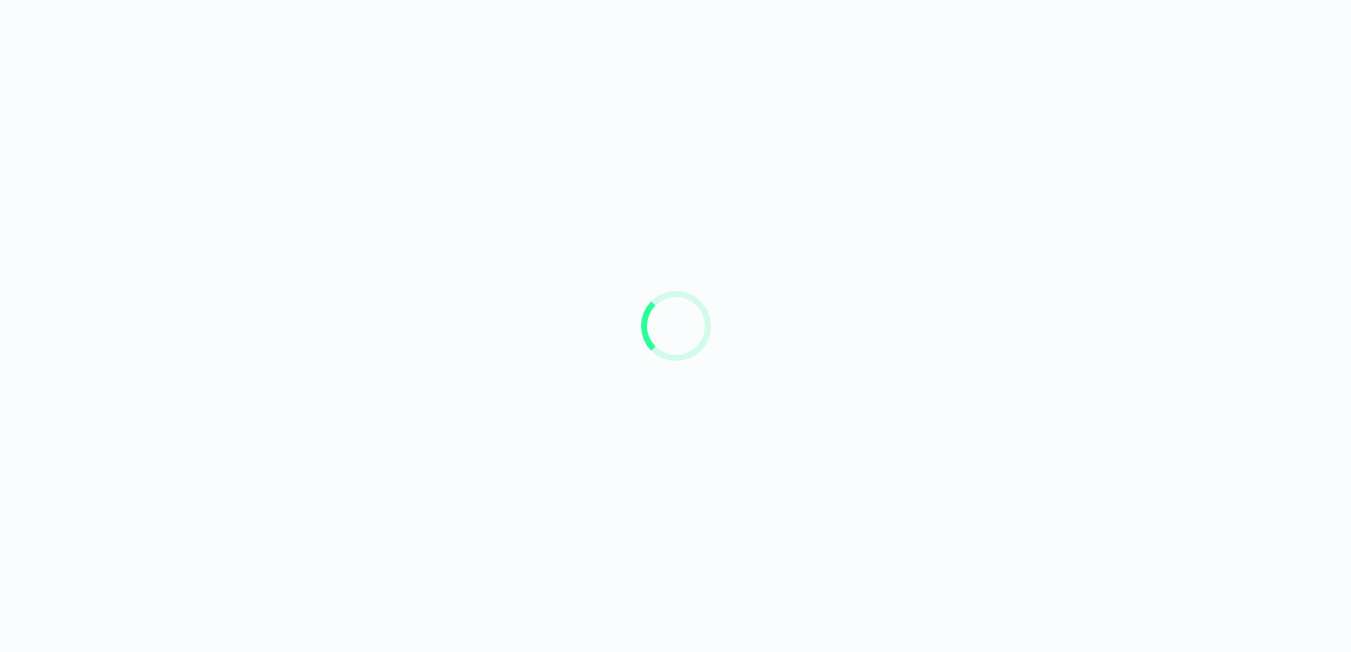 scroll, scrollTop: 0, scrollLeft: 0, axis: both 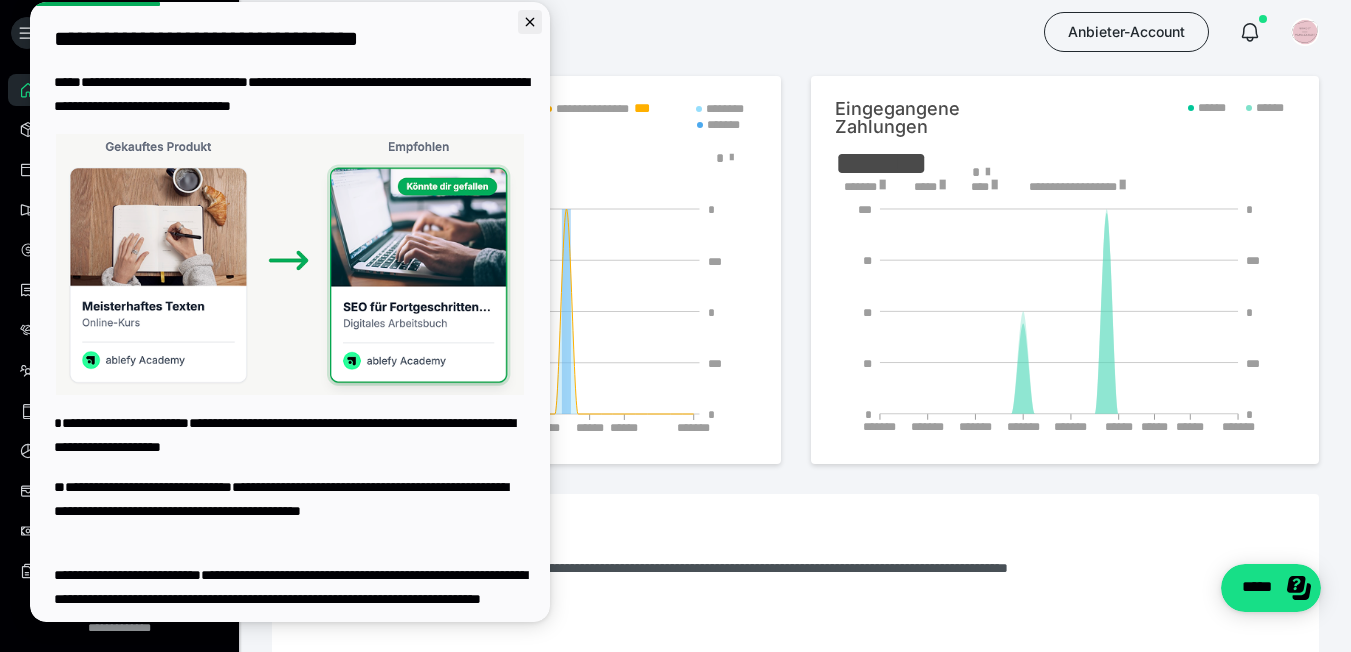 click 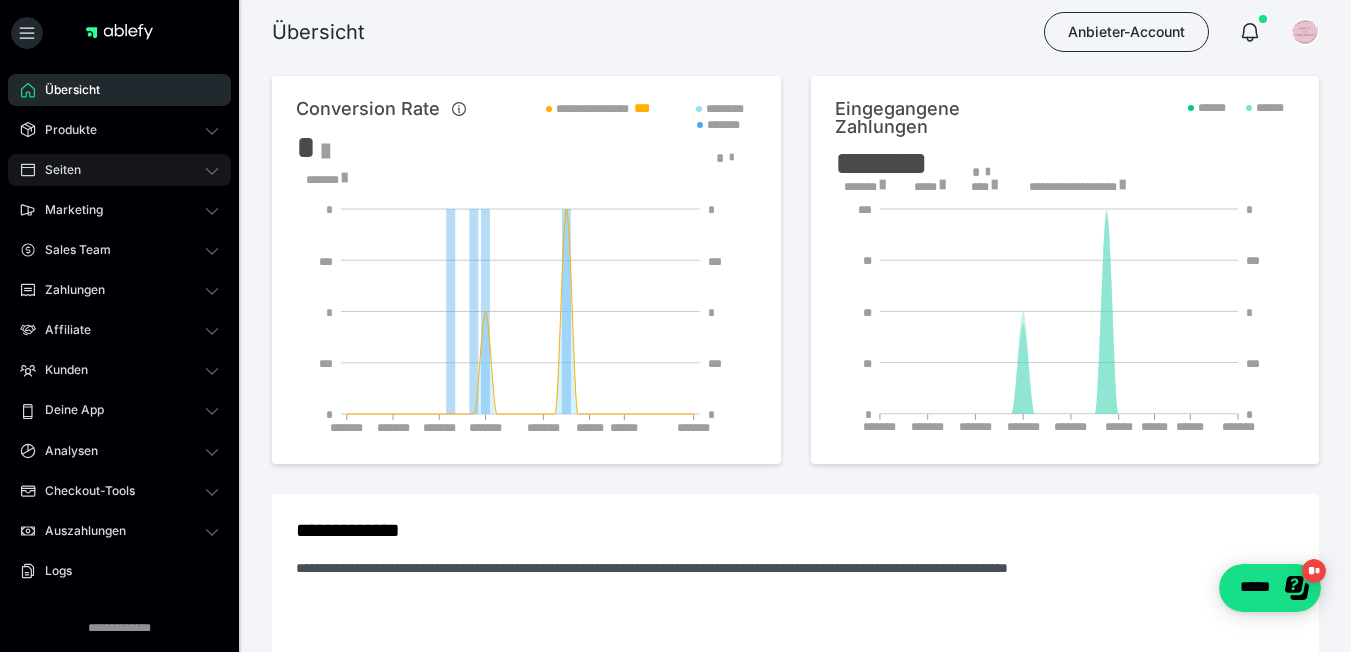 scroll, scrollTop: 0, scrollLeft: 0, axis: both 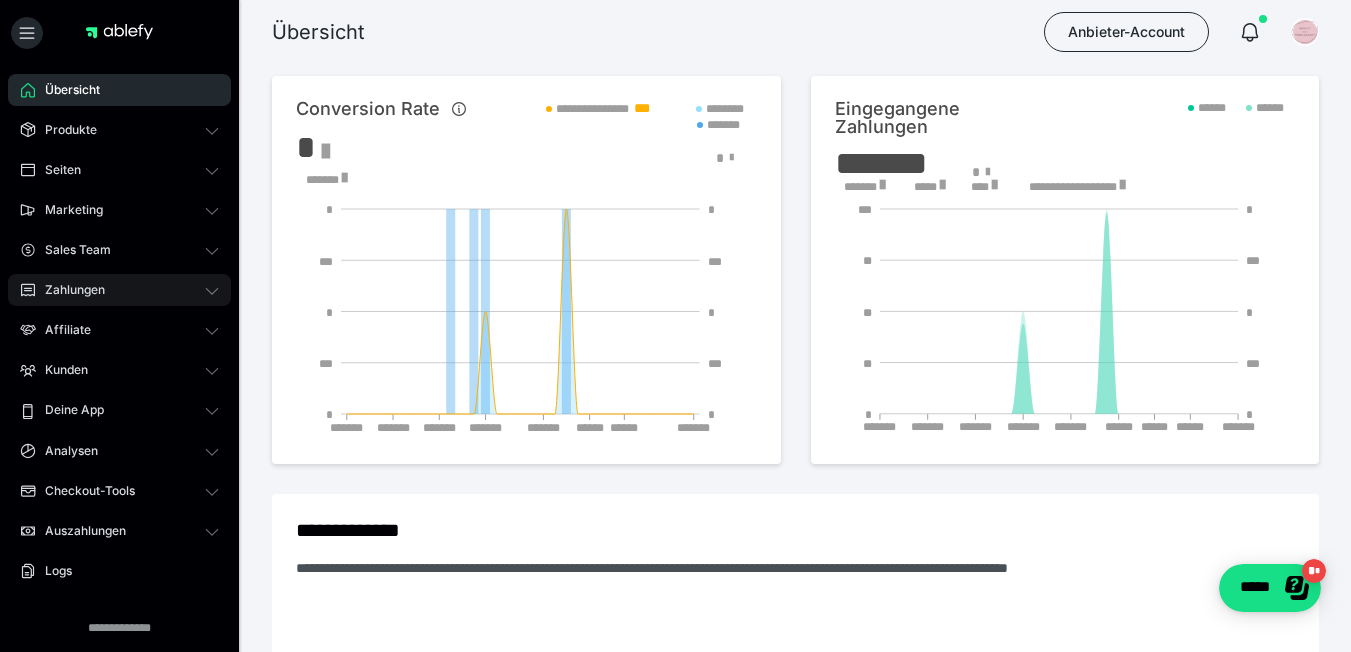 click on "Zahlungen" at bounding box center [119, 290] 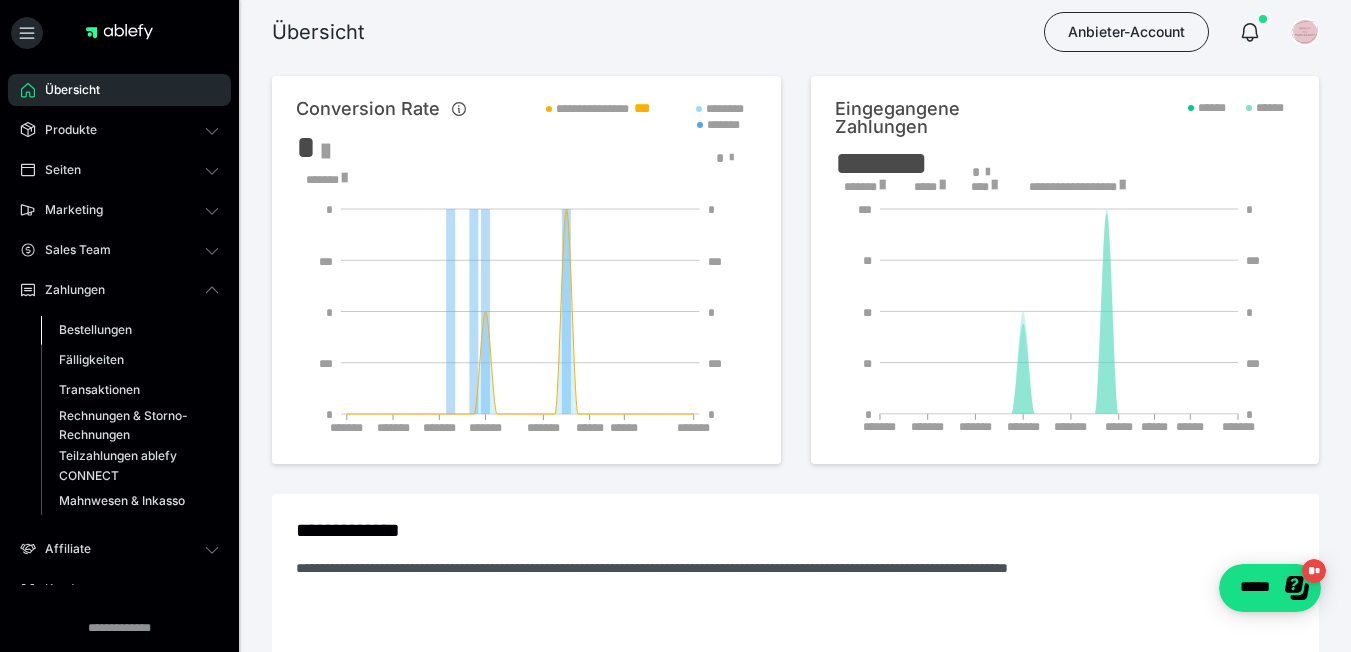 click on "Bestellungen" at bounding box center [95, 329] 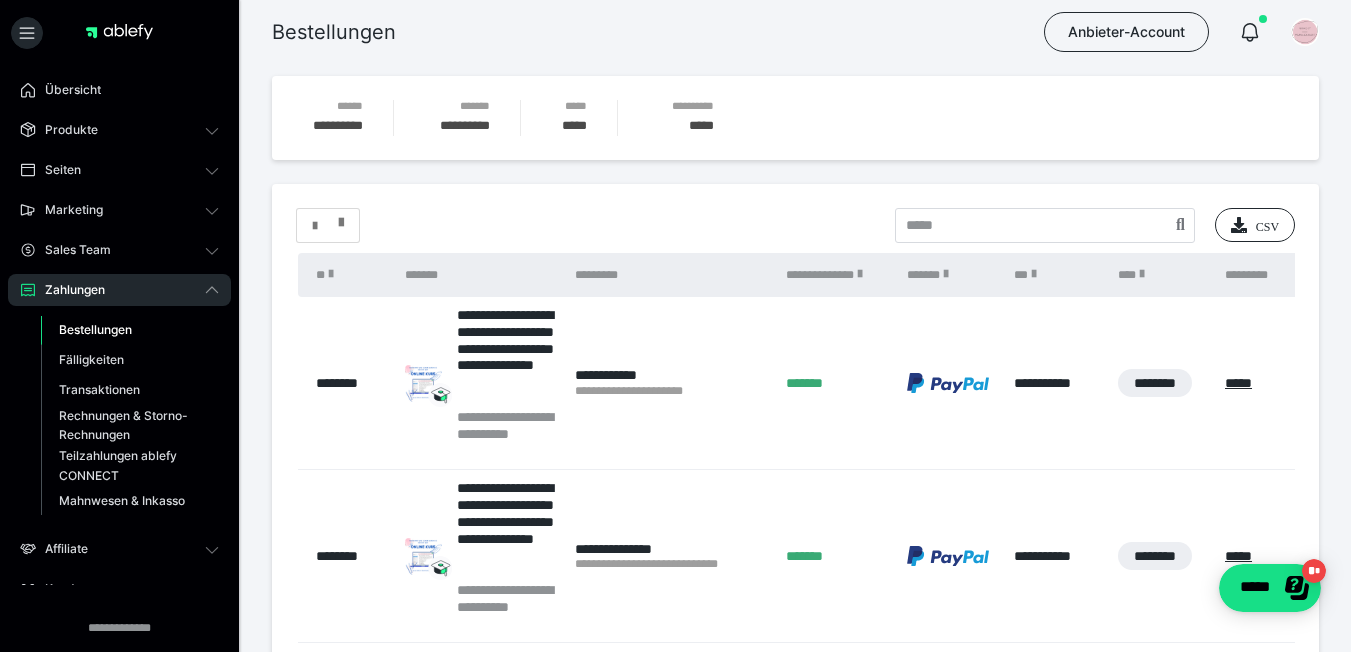 click at bounding box center (328, 226) 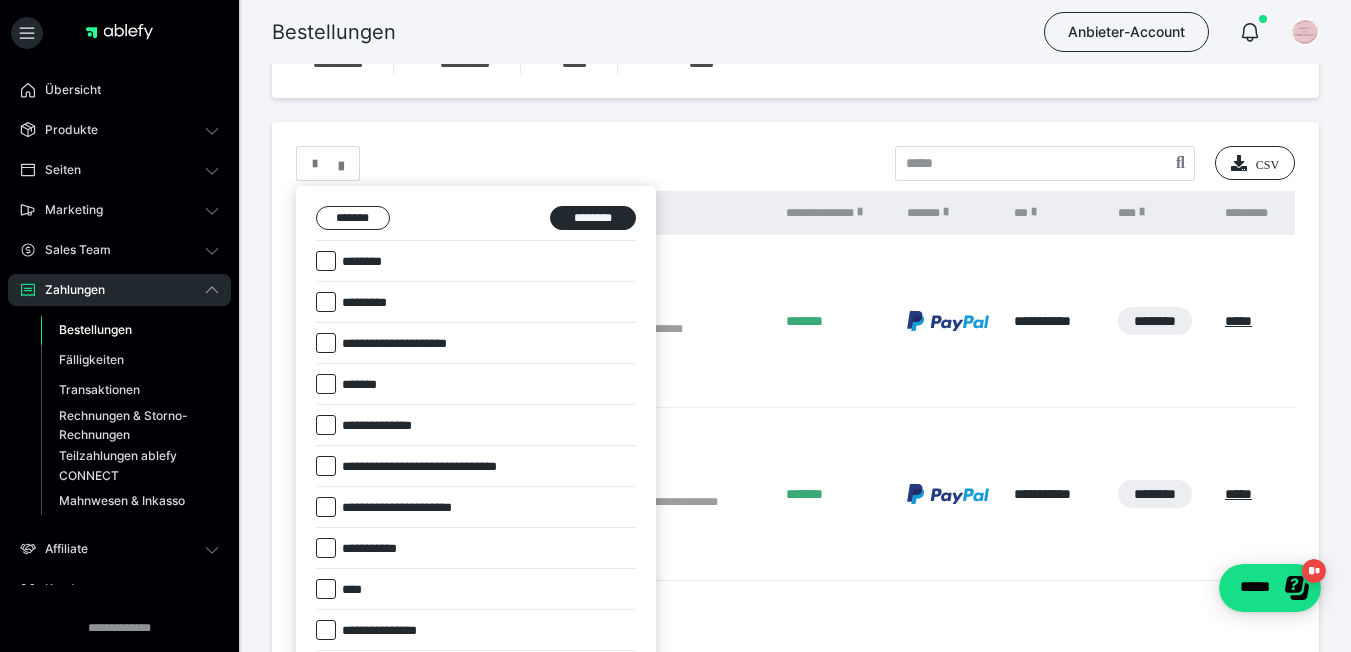scroll, scrollTop: 0, scrollLeft: 0, axis: both 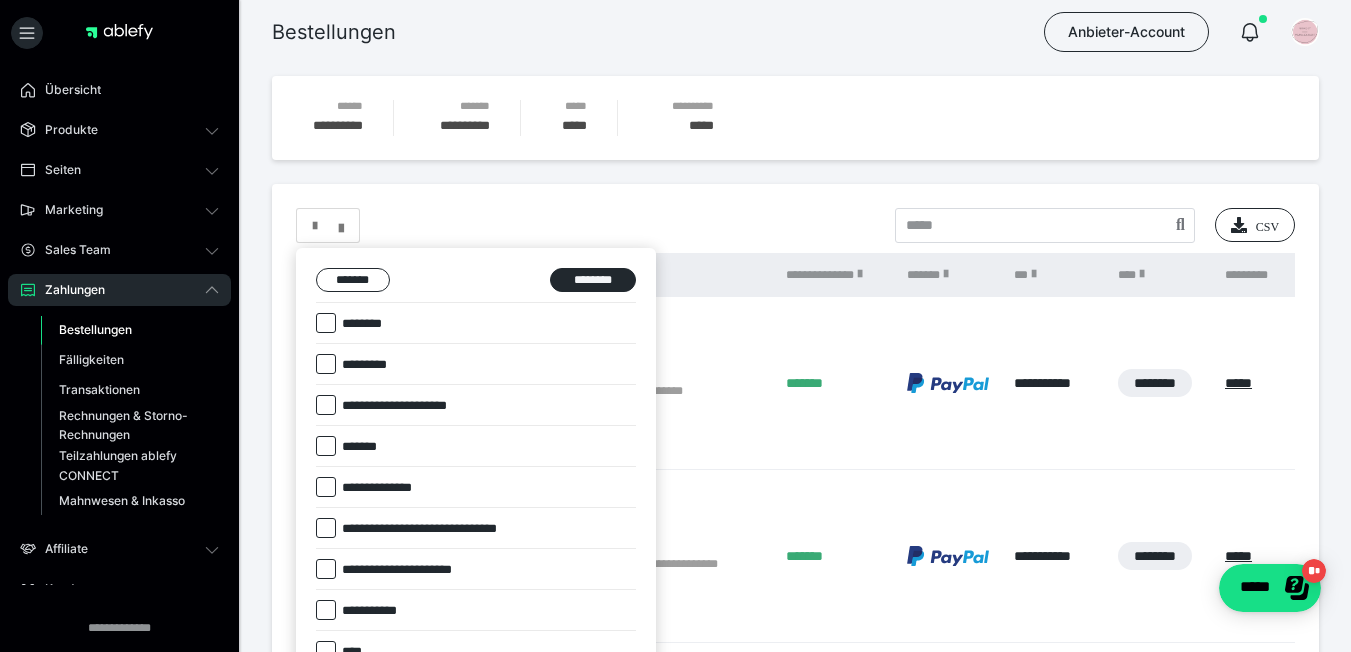 click at bounding box center [675, 326] 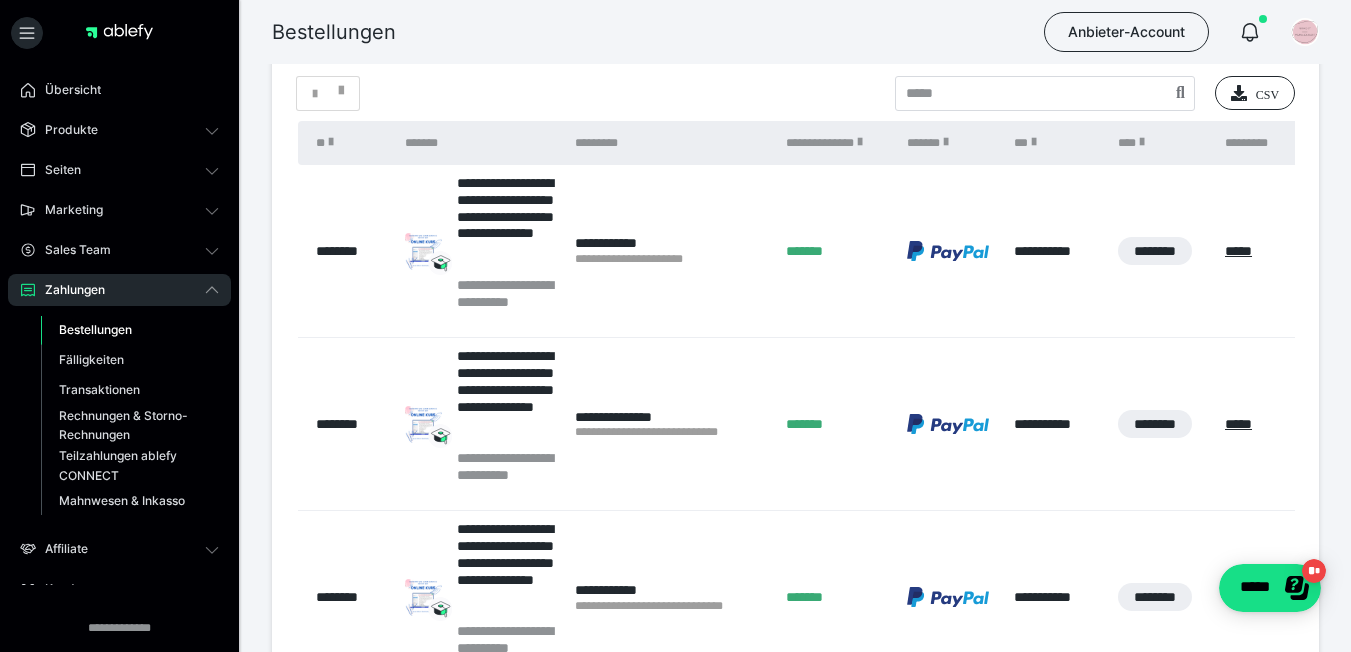 scroll, scrollTop: 121, scrollLeft: 0, axis: vertical 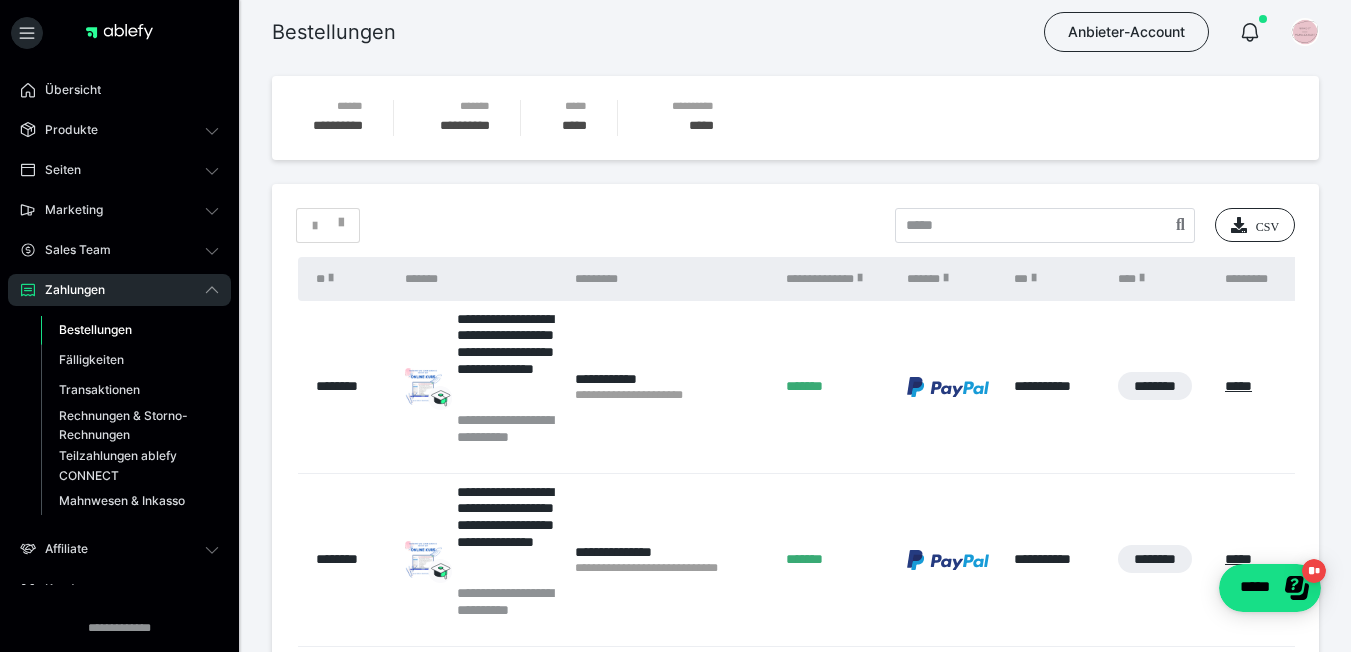 click on "**********" at bounding box center [795, 1152] 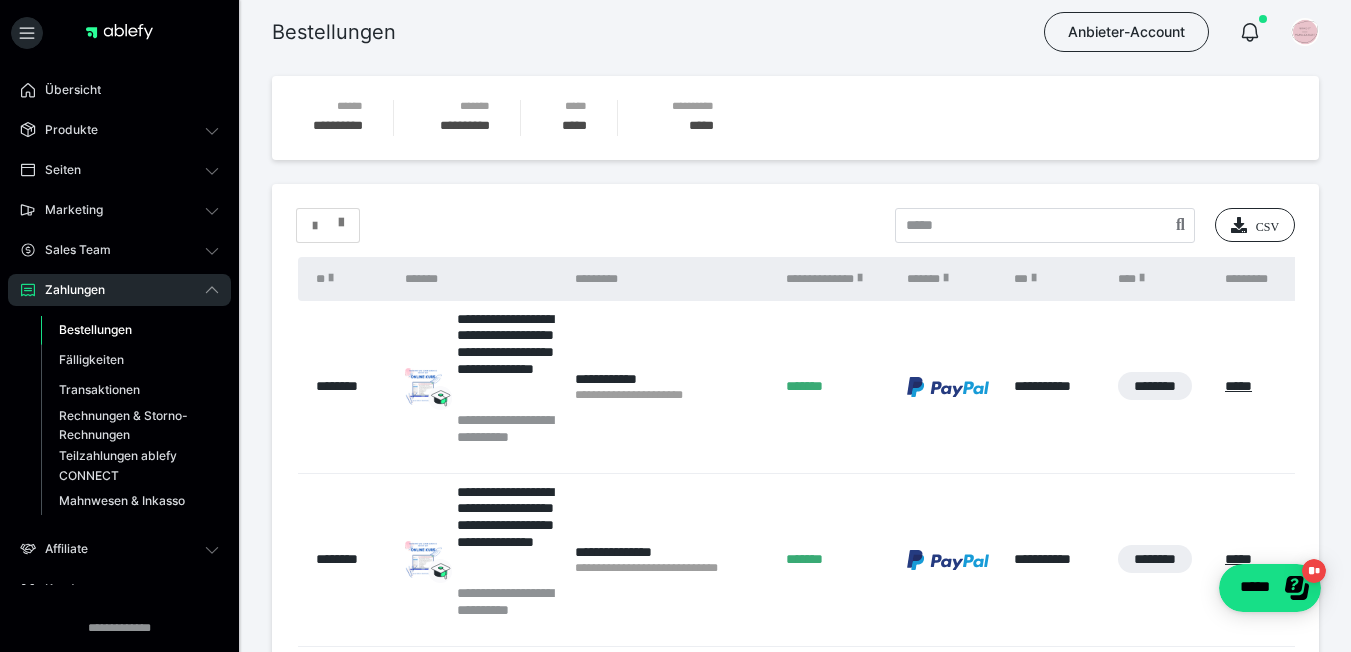click at bounding box center (341, 218) 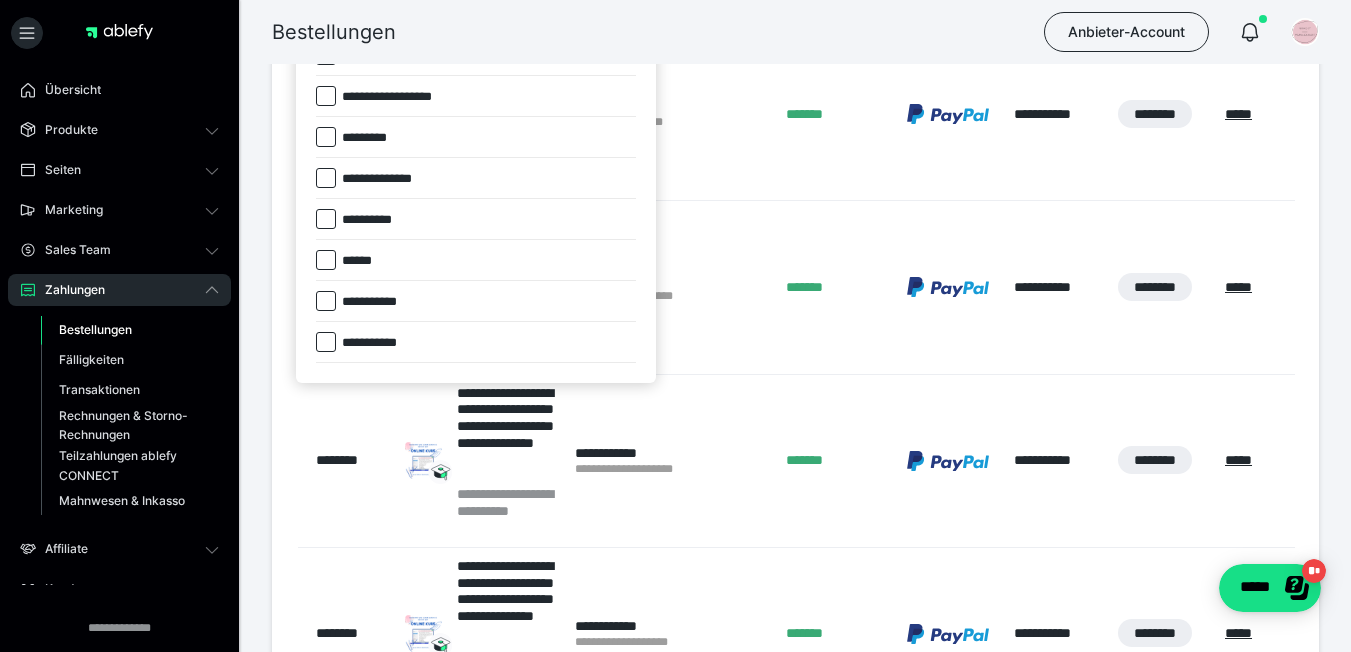 scroll, scrollTop: 966, scrollLeft: 0, axis: vertical 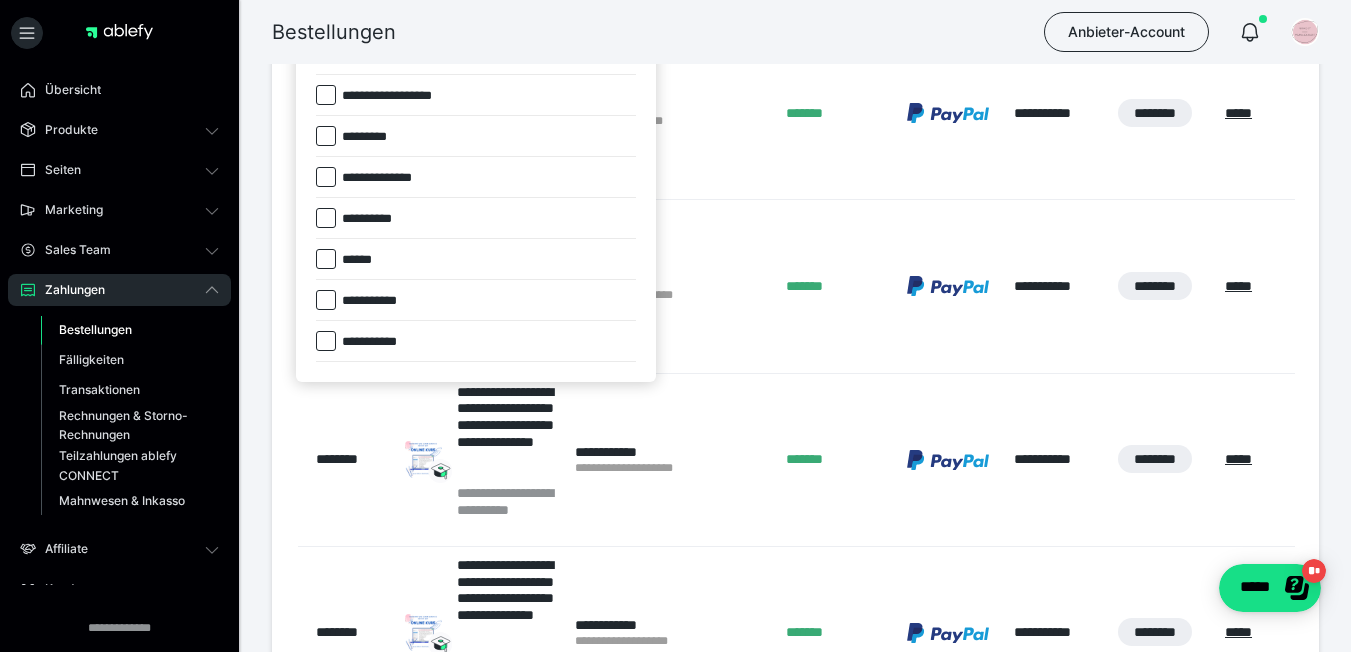 click at bounding box center [675, 326] 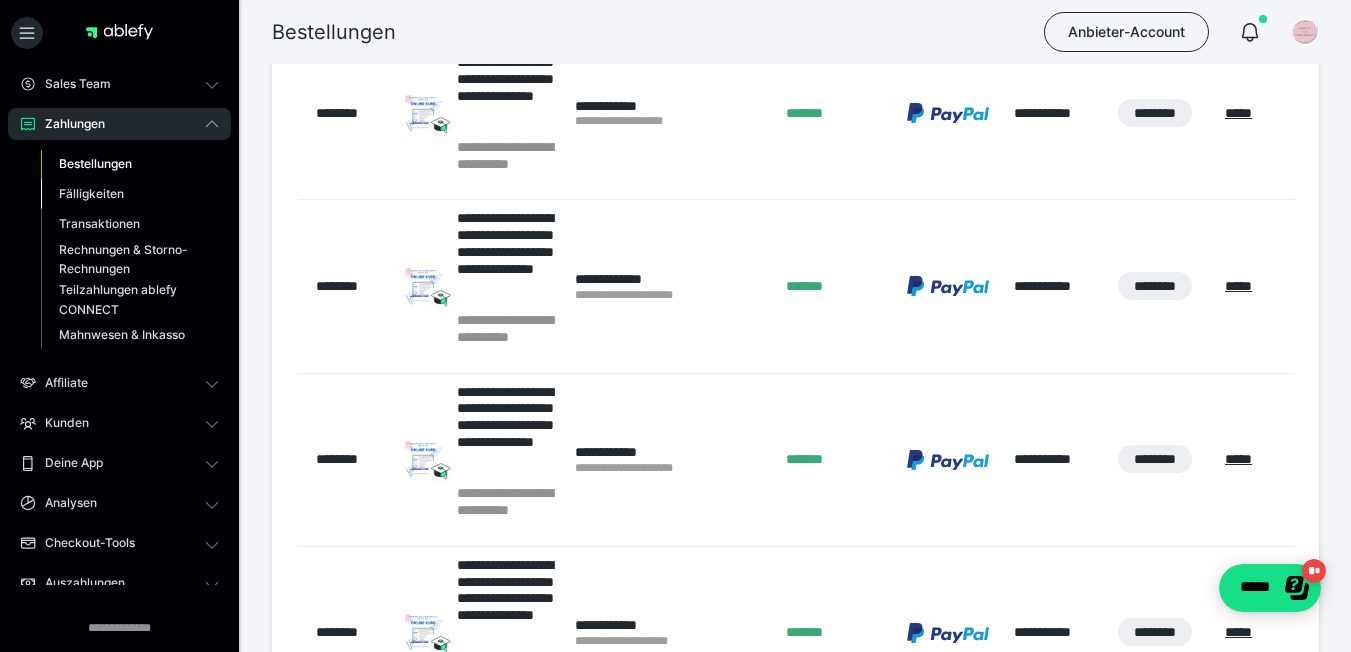 scroll, scrollTop: 0, scrollLeft: 0, axis: both 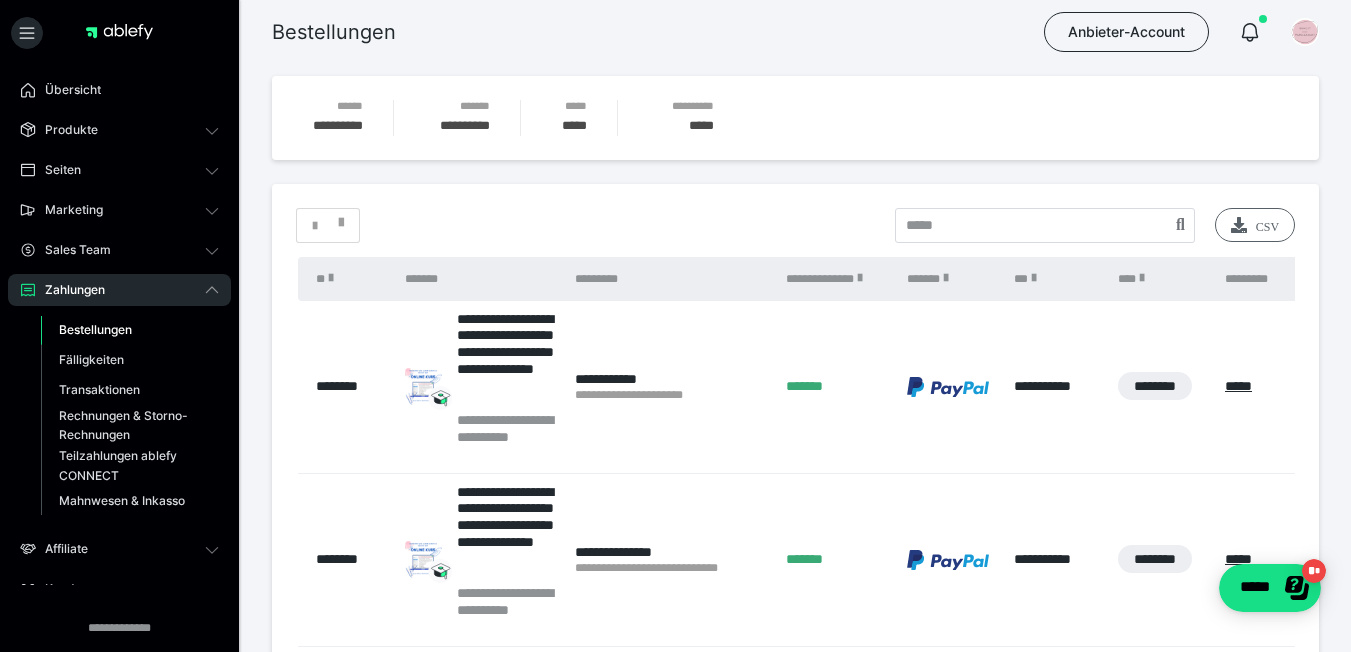 click at bounding box center (1239, 225) 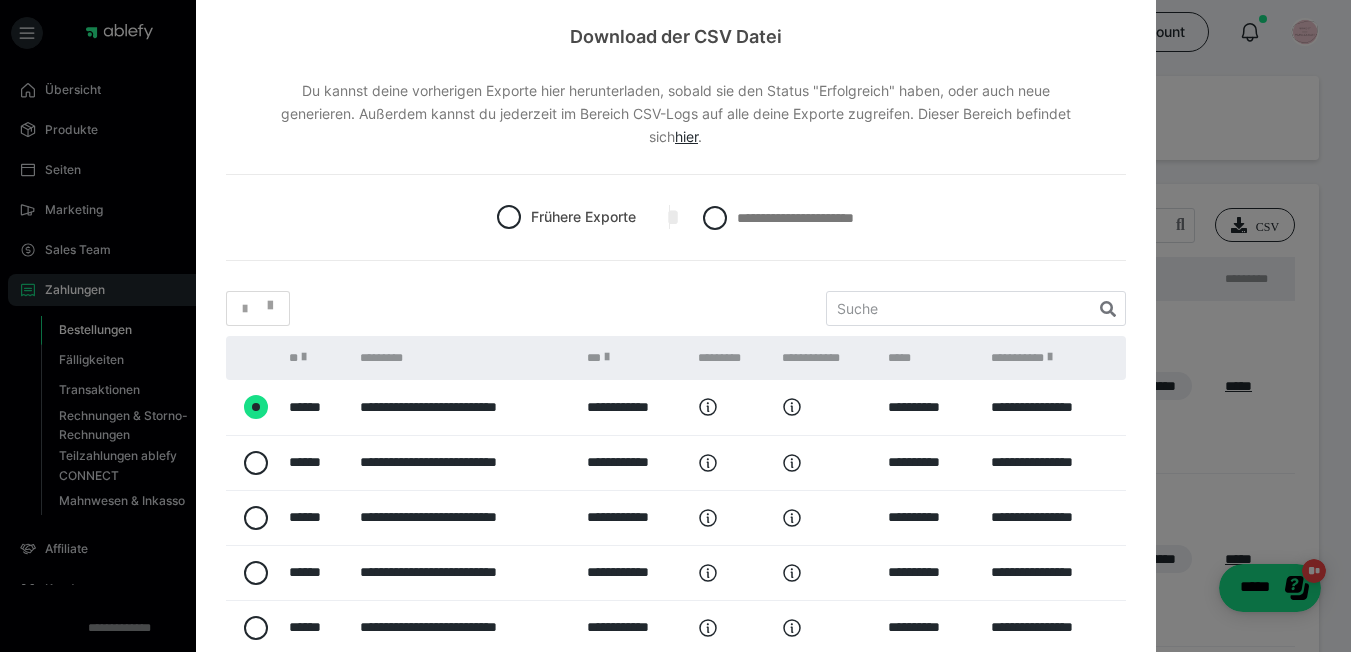 scroll, scrollTop: 79, scrollLeft: 0, axis: vertical 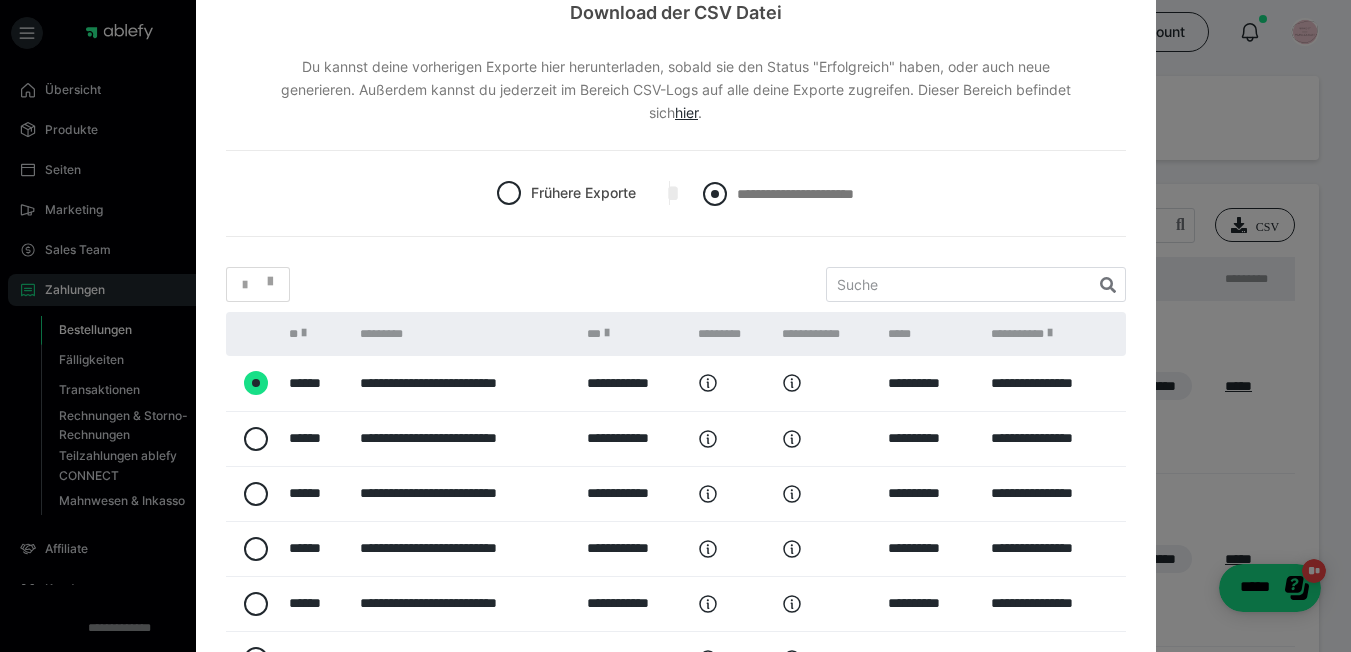 click on "**********" at bounding box center (795, 194) 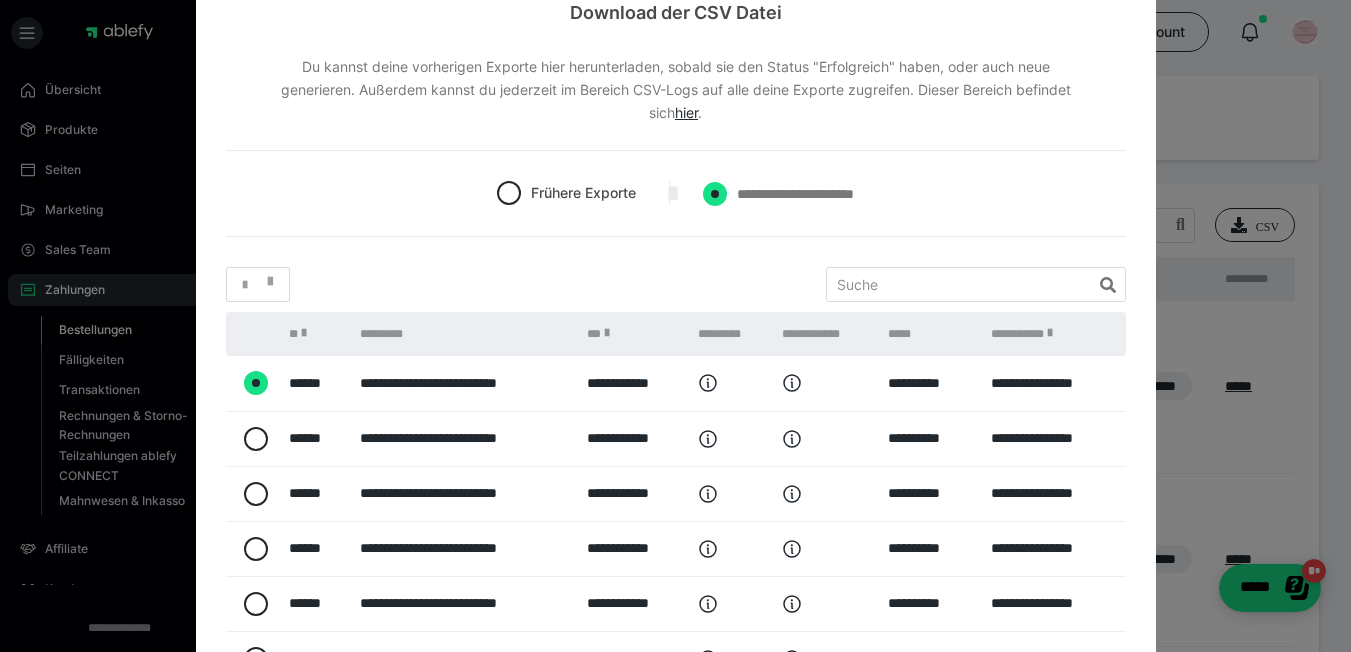 radio on "****" 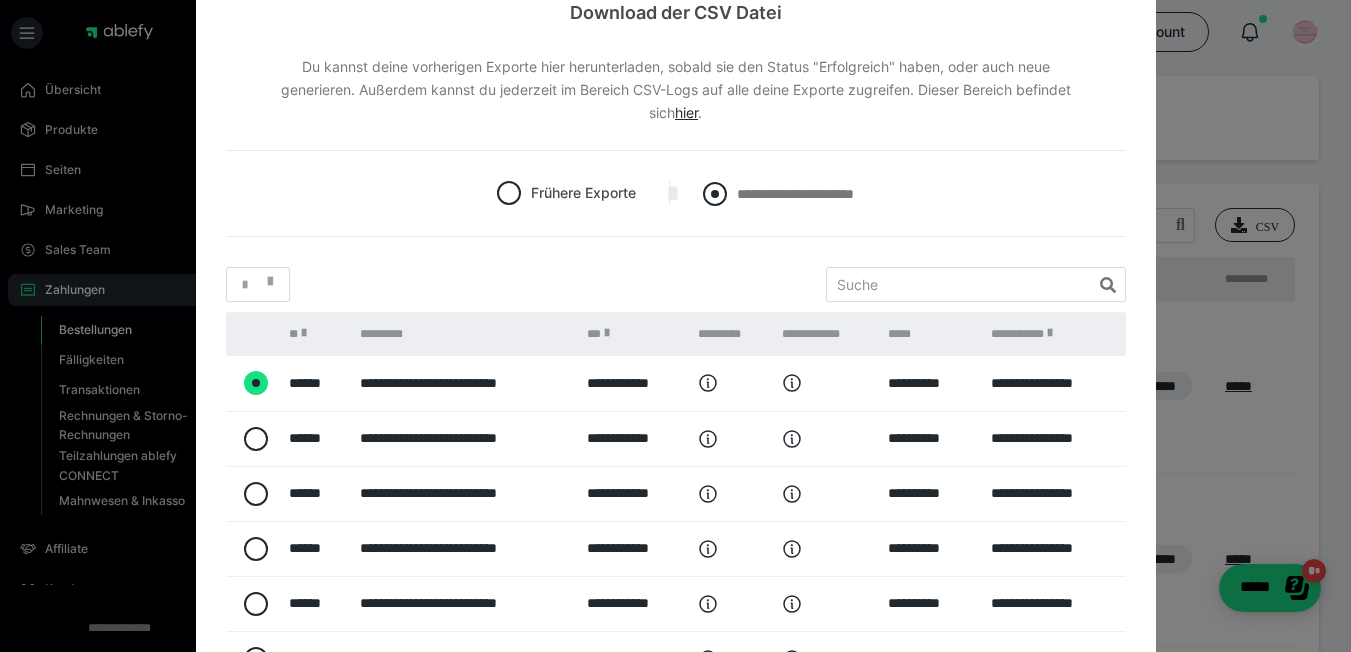 radio on "*****" 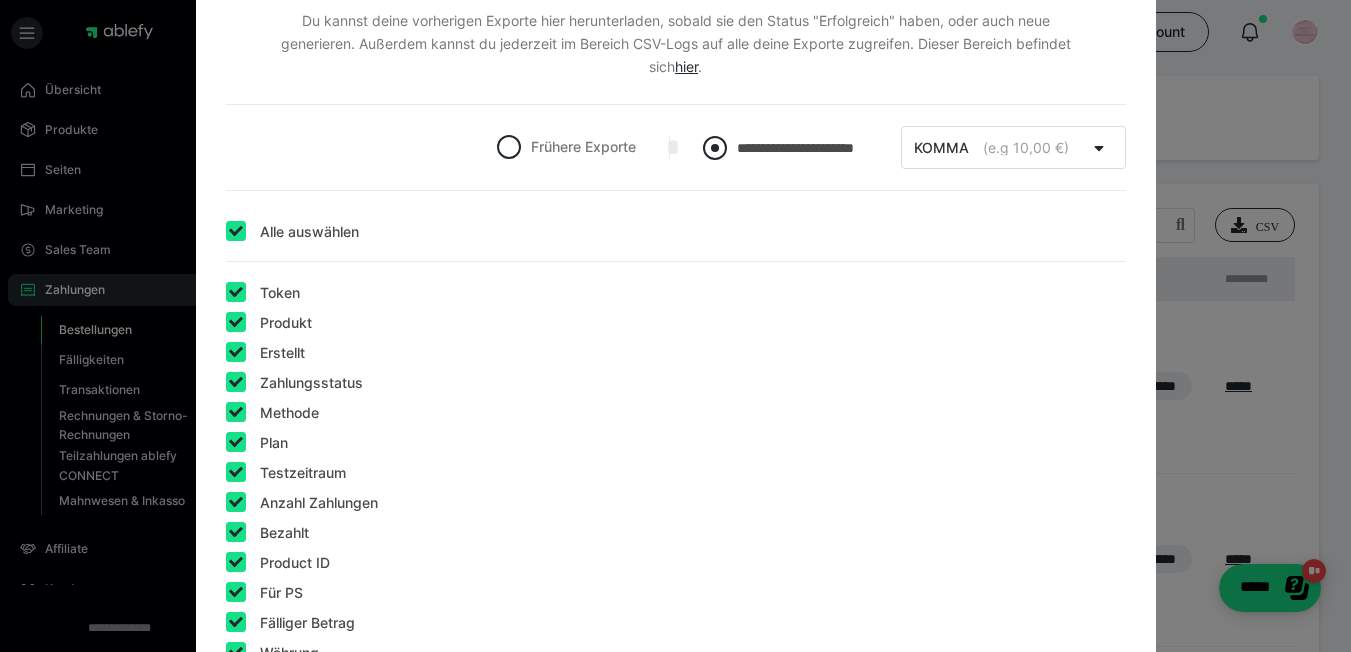 scroll, scrollTop: 137, scrollLeft: 0, axis: vertical 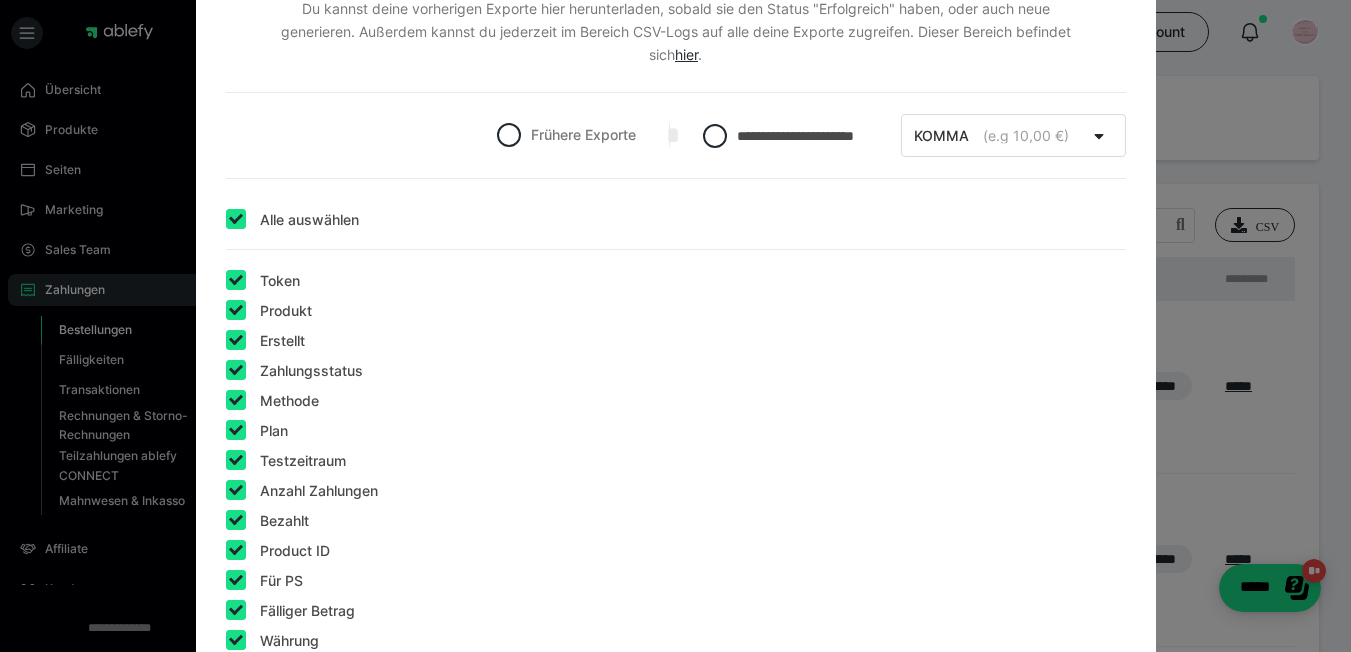 click on "Alle auswählen" at bounding box center (309, 220) 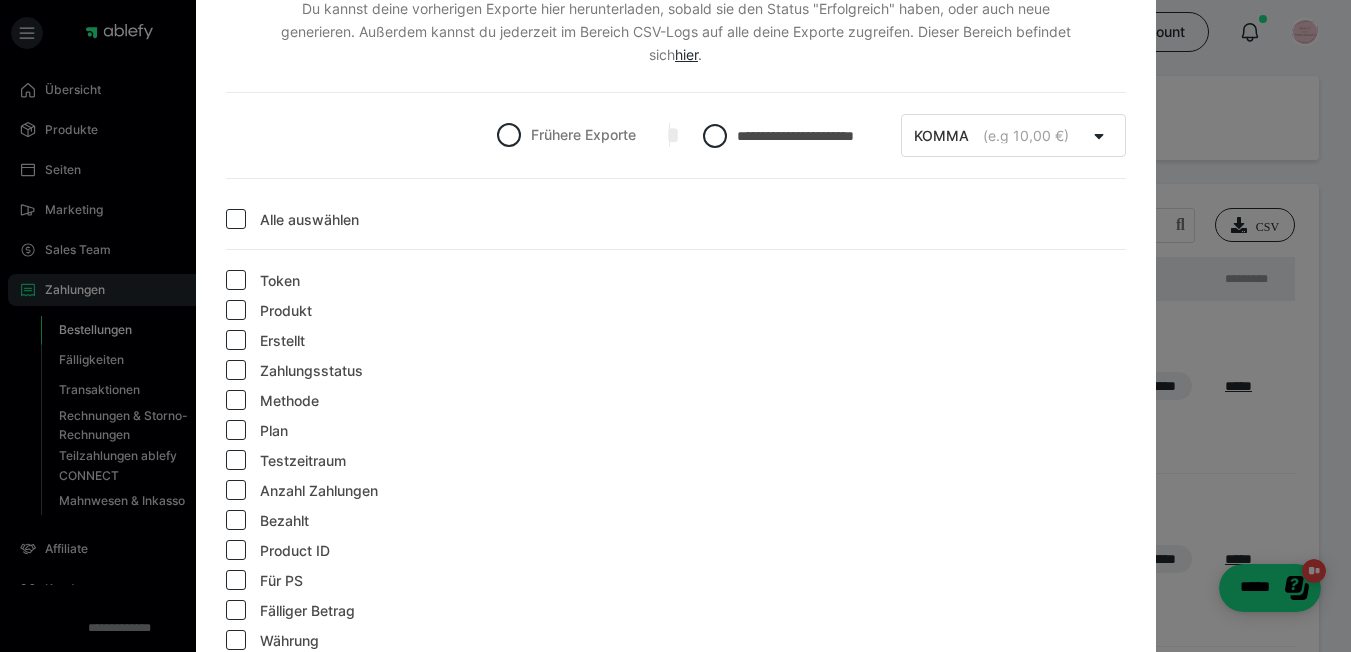 checkbox on "false" 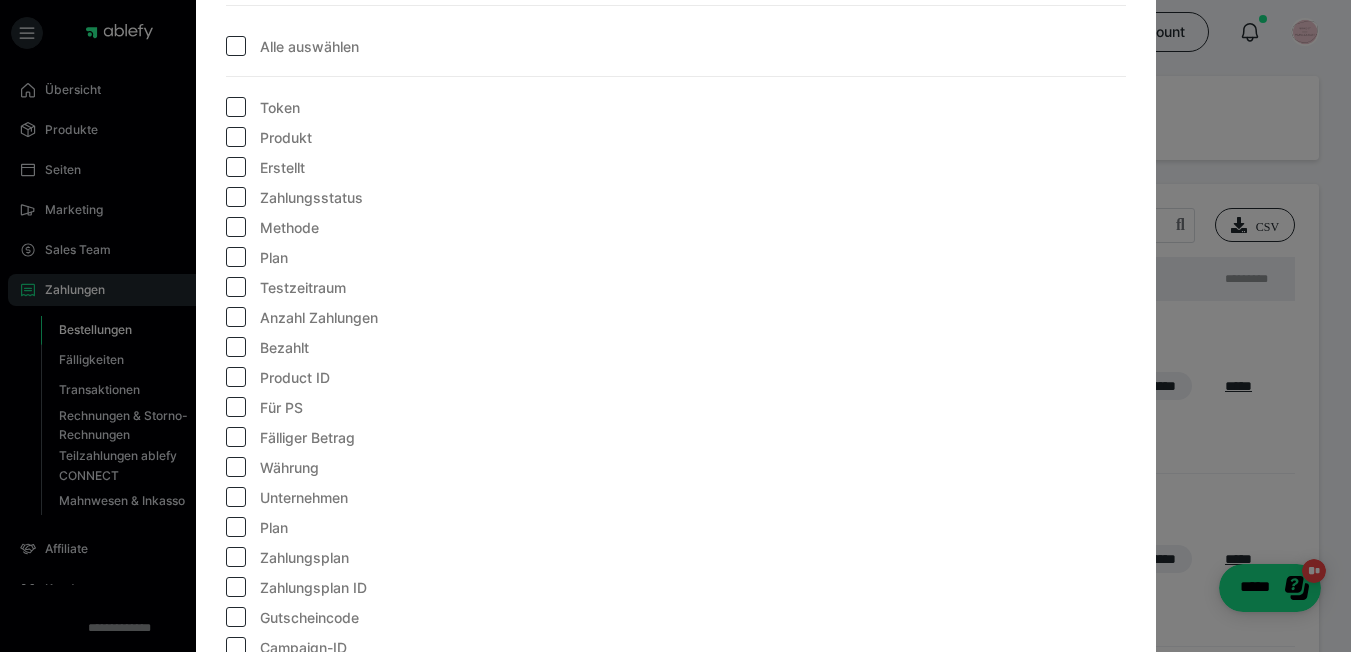 scroll, scrollTop: 319, scrollLeft: 0, axis: vertical 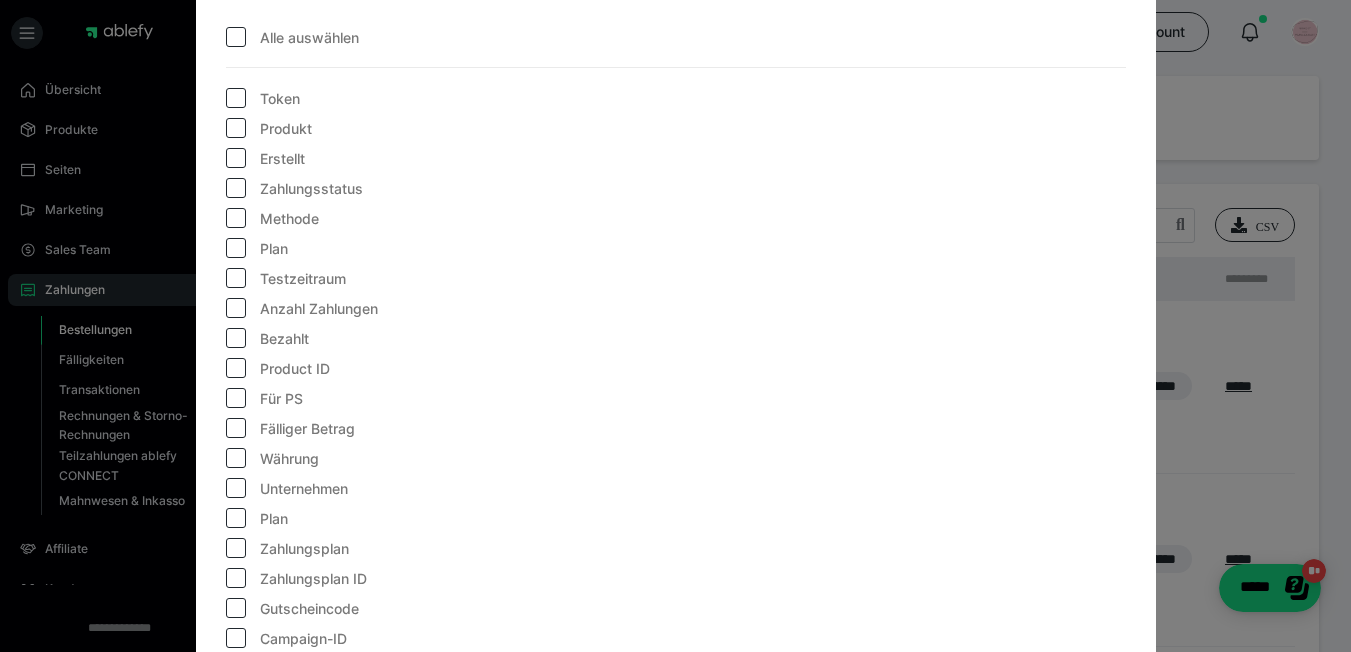 click at bounding box center (236, 128) 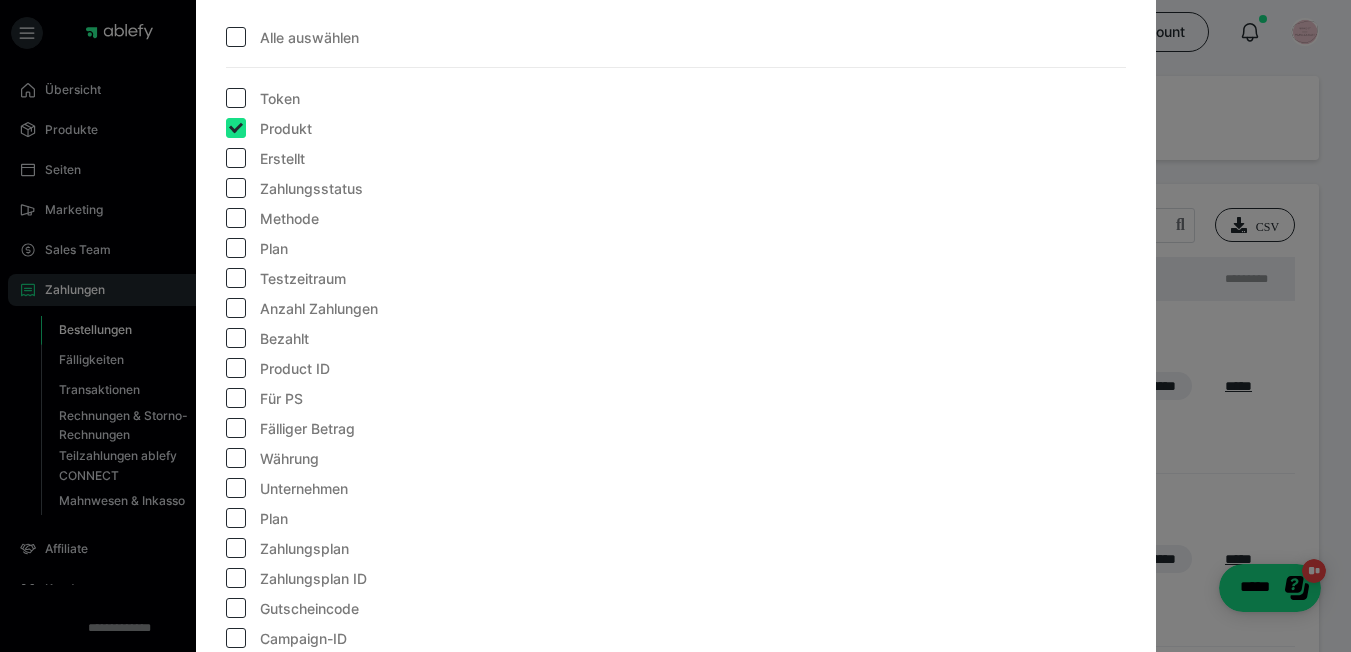 checkbox on "true" 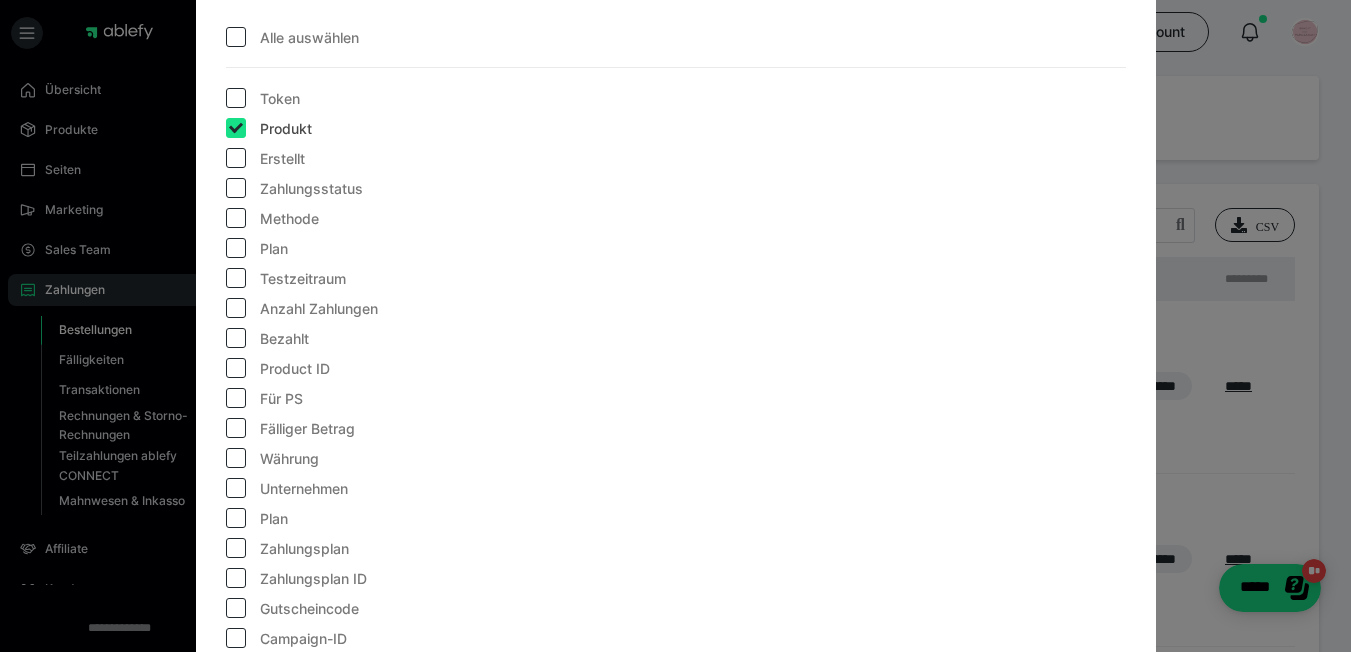 click at bounding box center (236, 158) 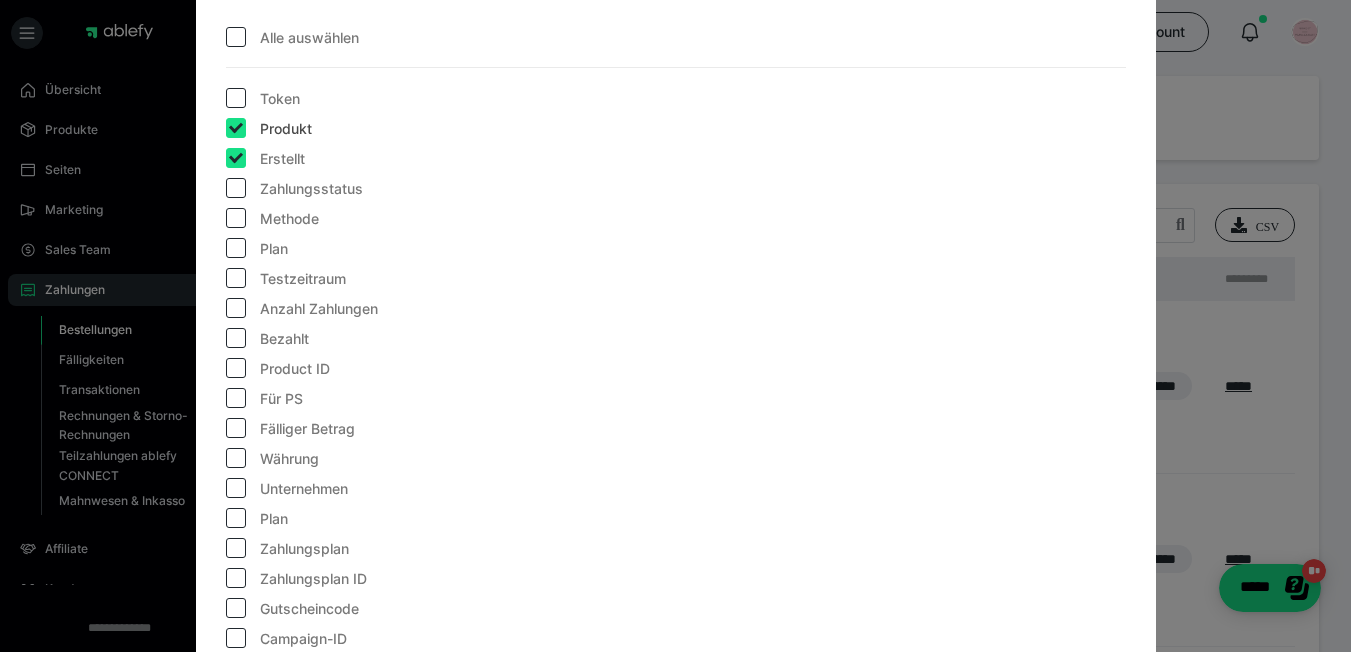 checkbox on "true" 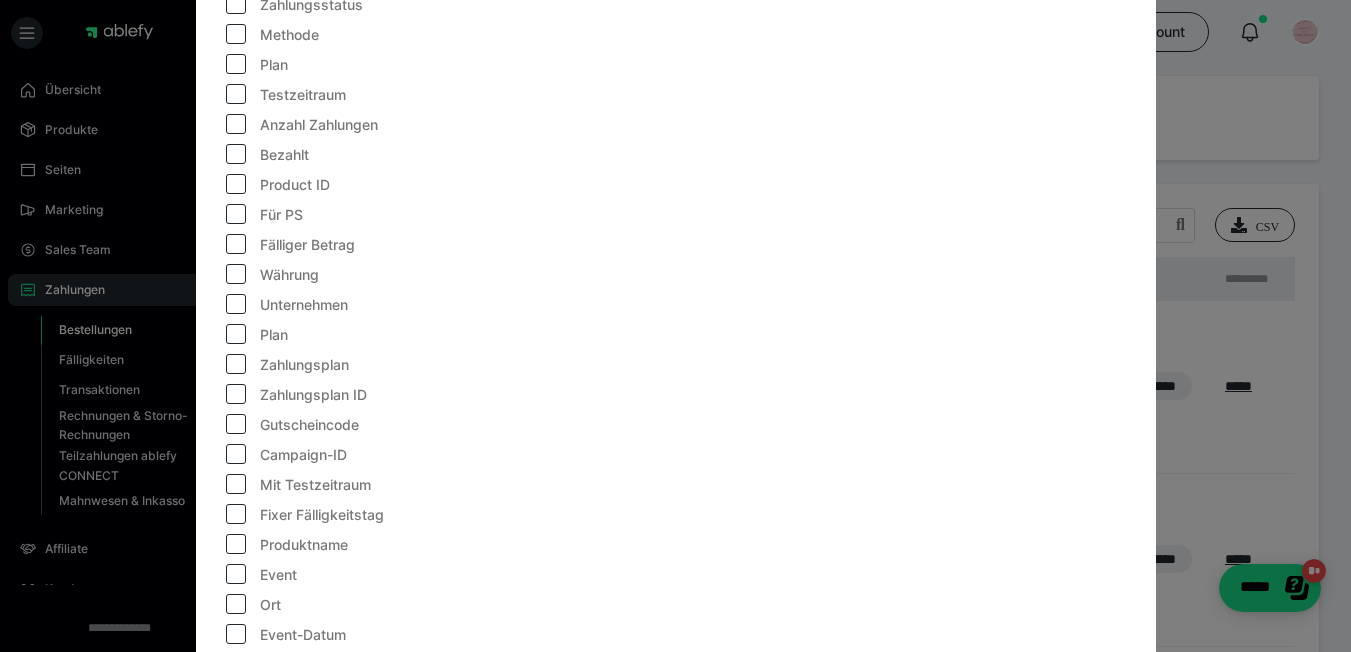 scroll, scrollTop: 507, scrollLeft: 0, axis: vertical 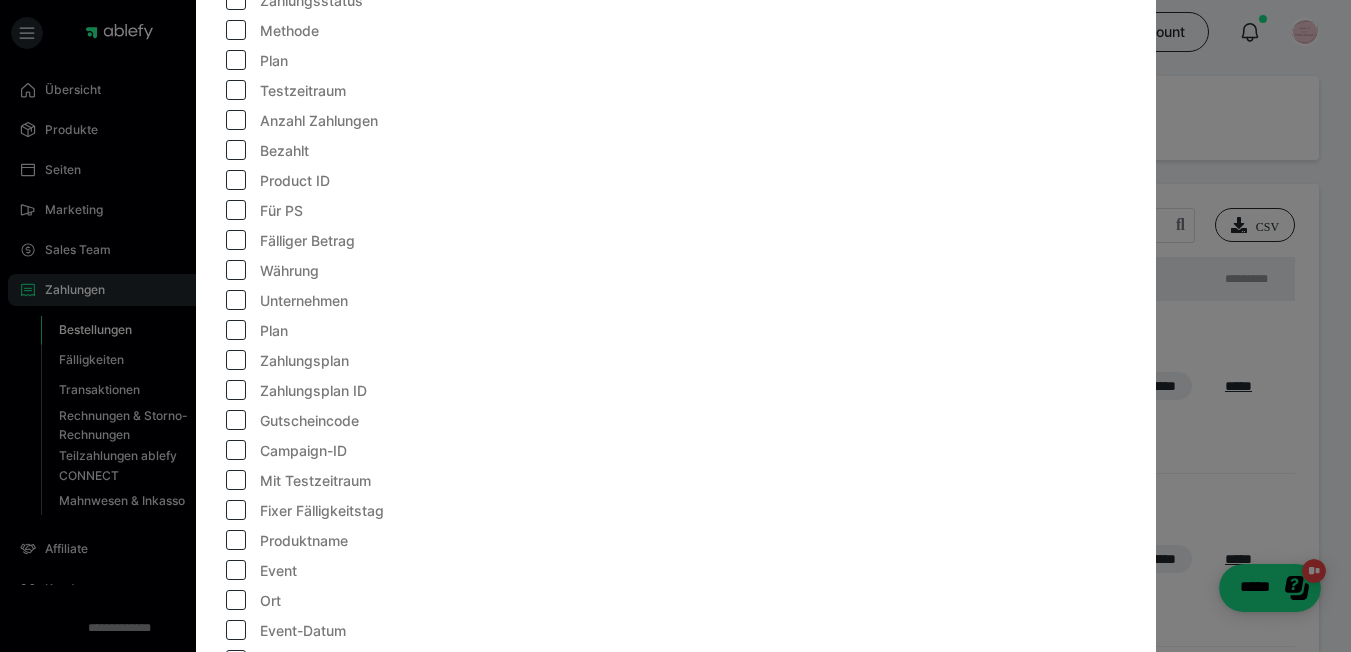 click at bounding box center [236, 150] 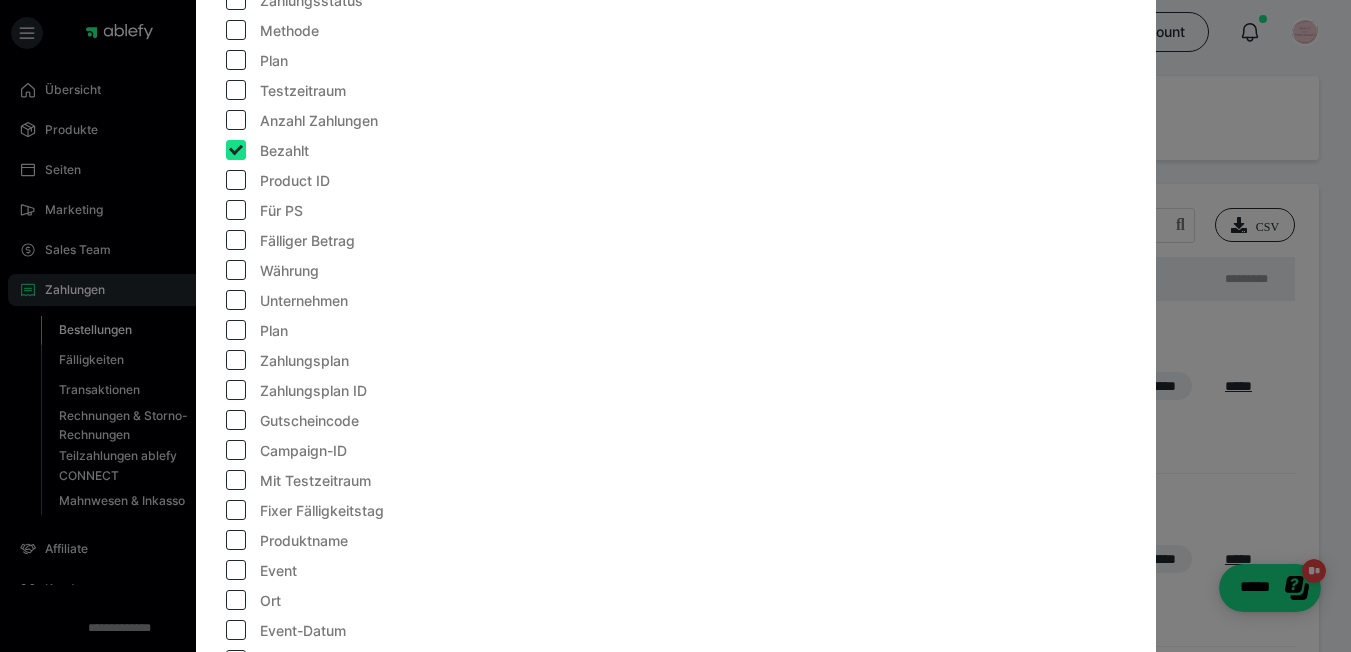 checkbox on "true" 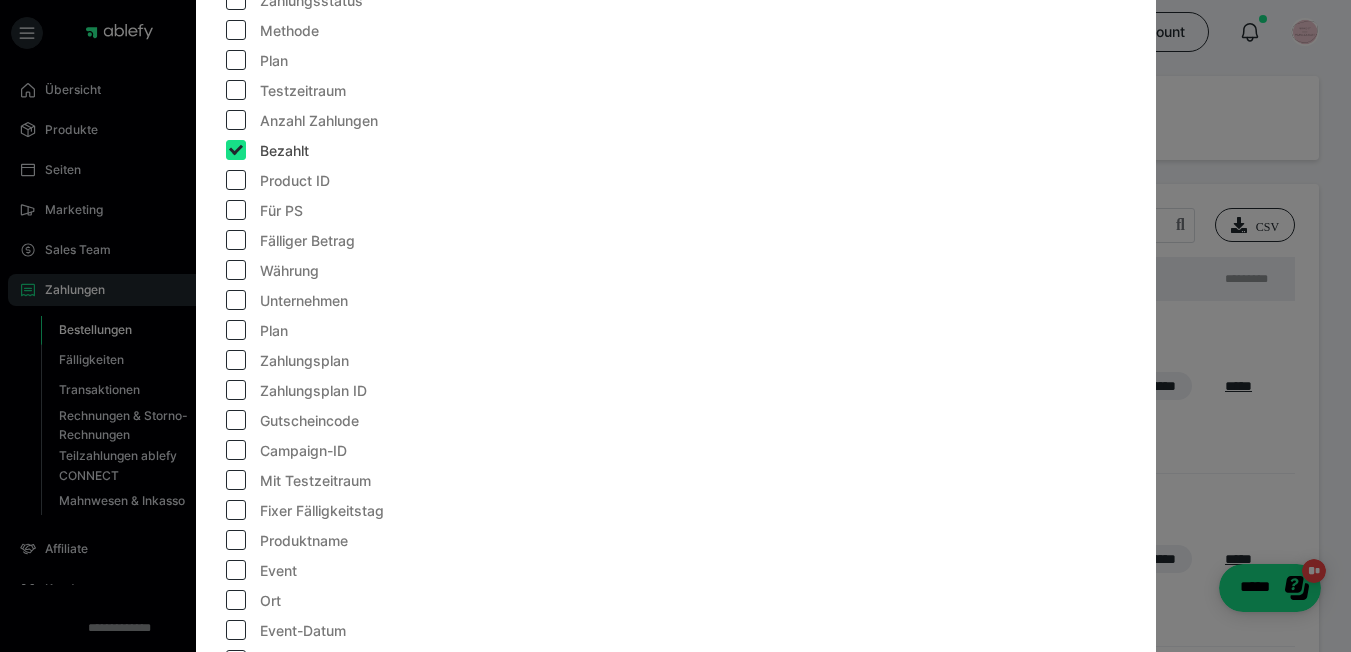 click at bounding box center [236, 240] 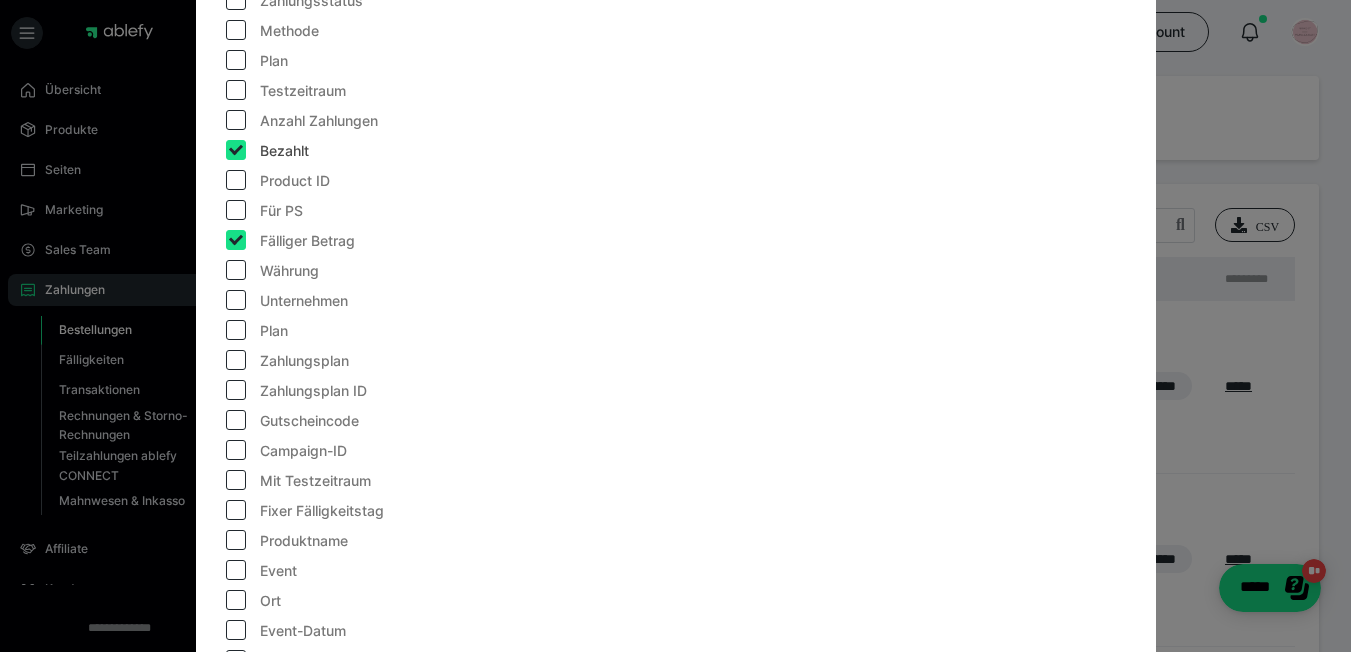 checkbox on "true" 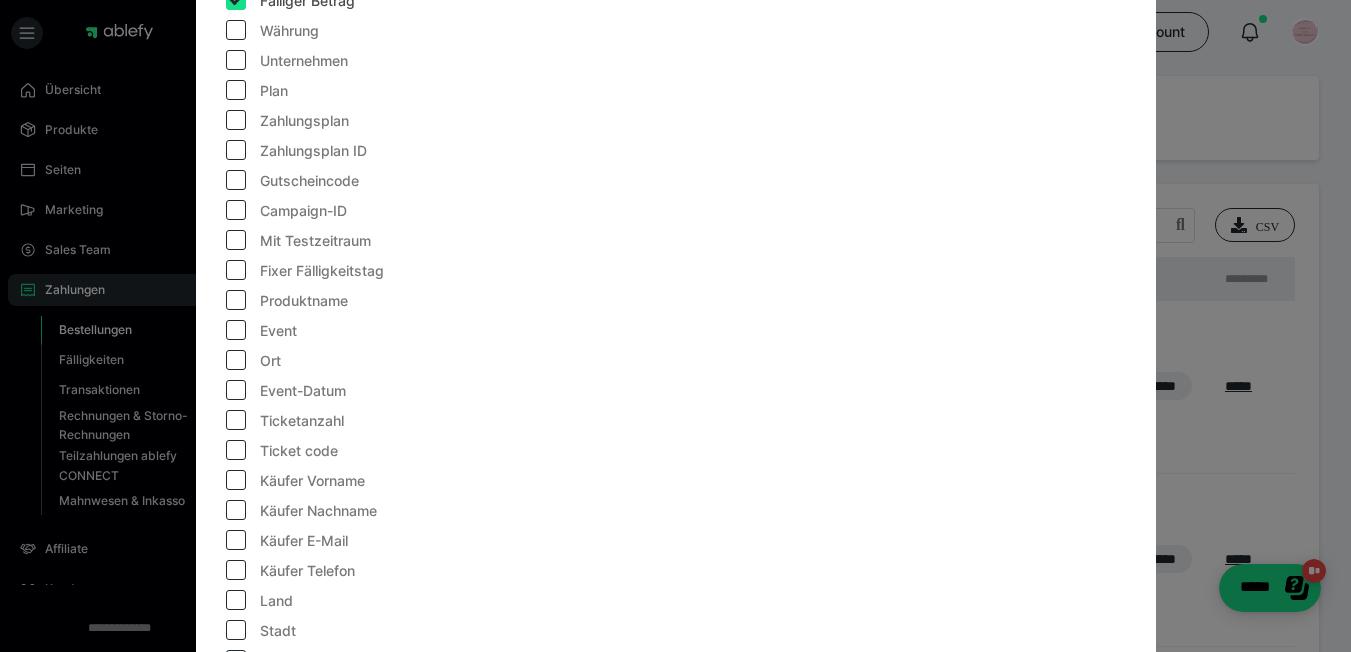 scroll, scrollTop: 753, scrollLeft: 0, axis: vertical 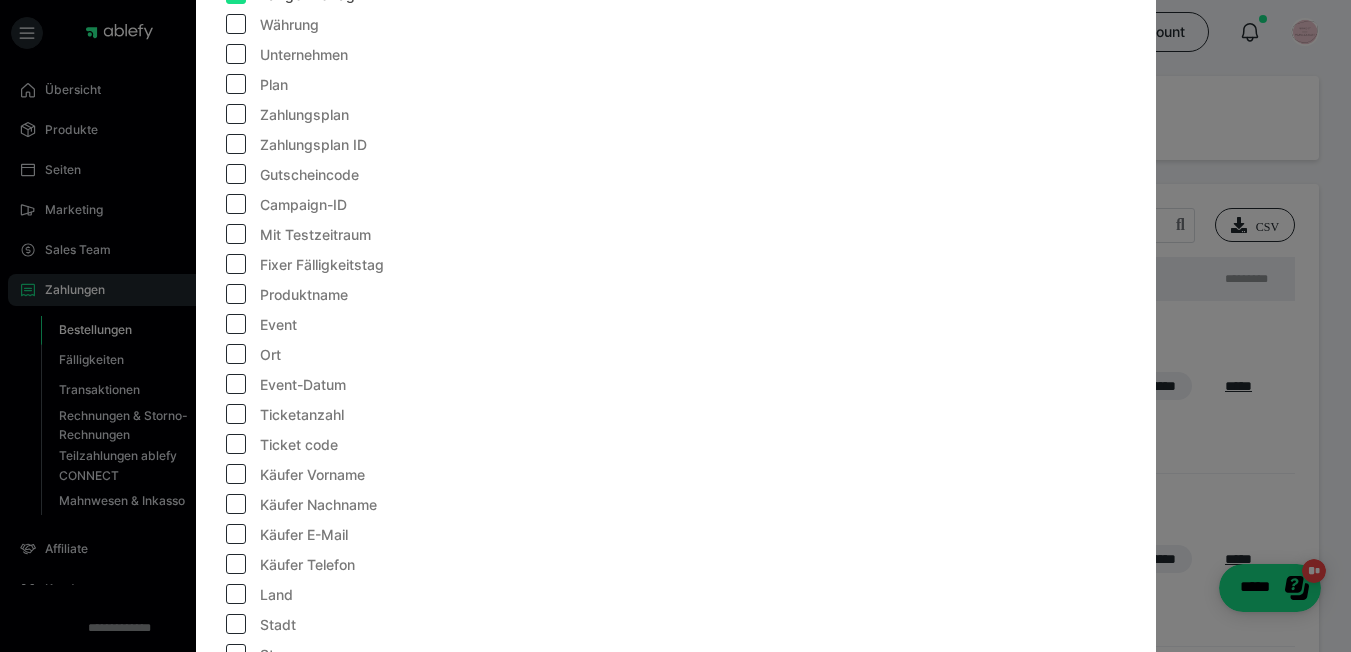 click at bounding box center (236, 174) 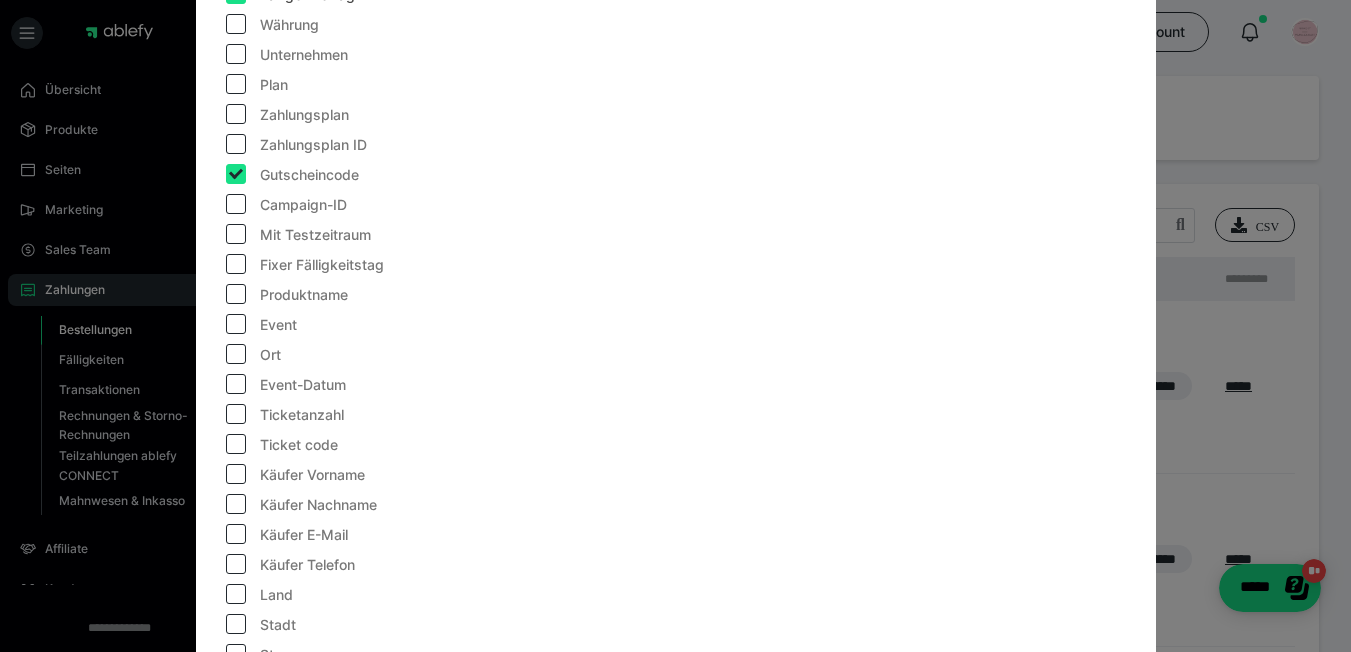 checkbox on "true" 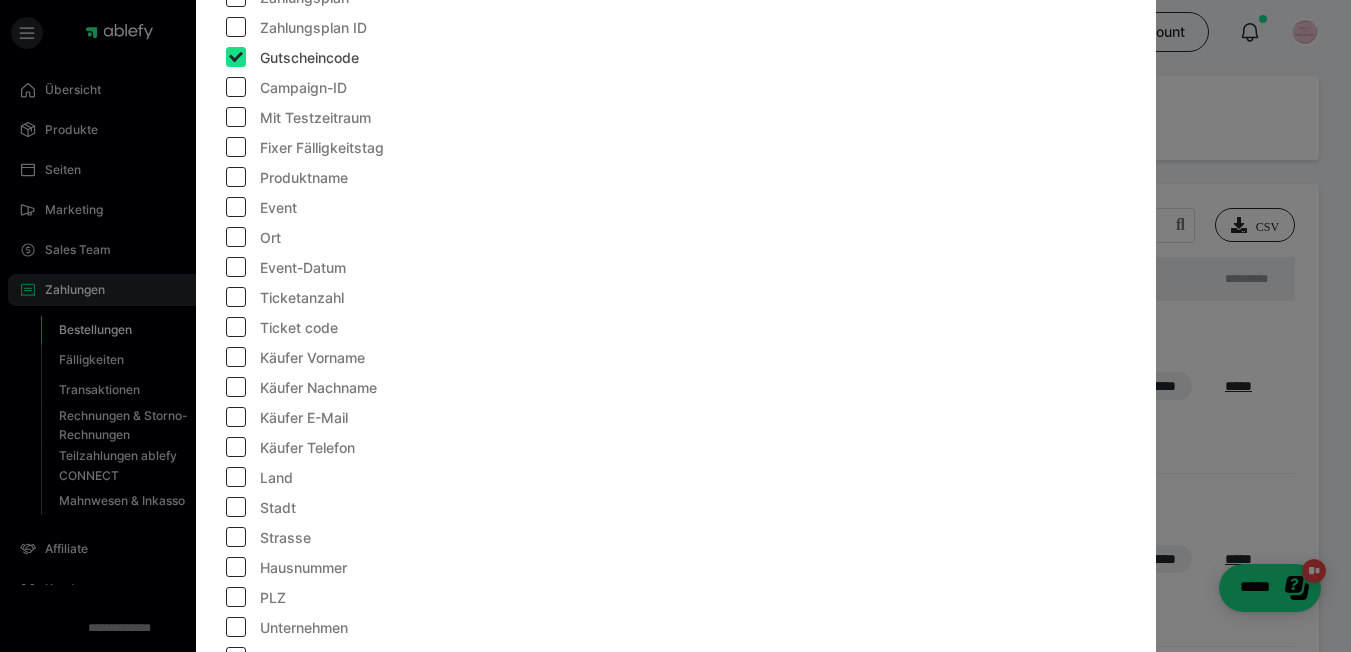 scroll, scrollTop: 876, scrollLeft: 0, axis: vertical 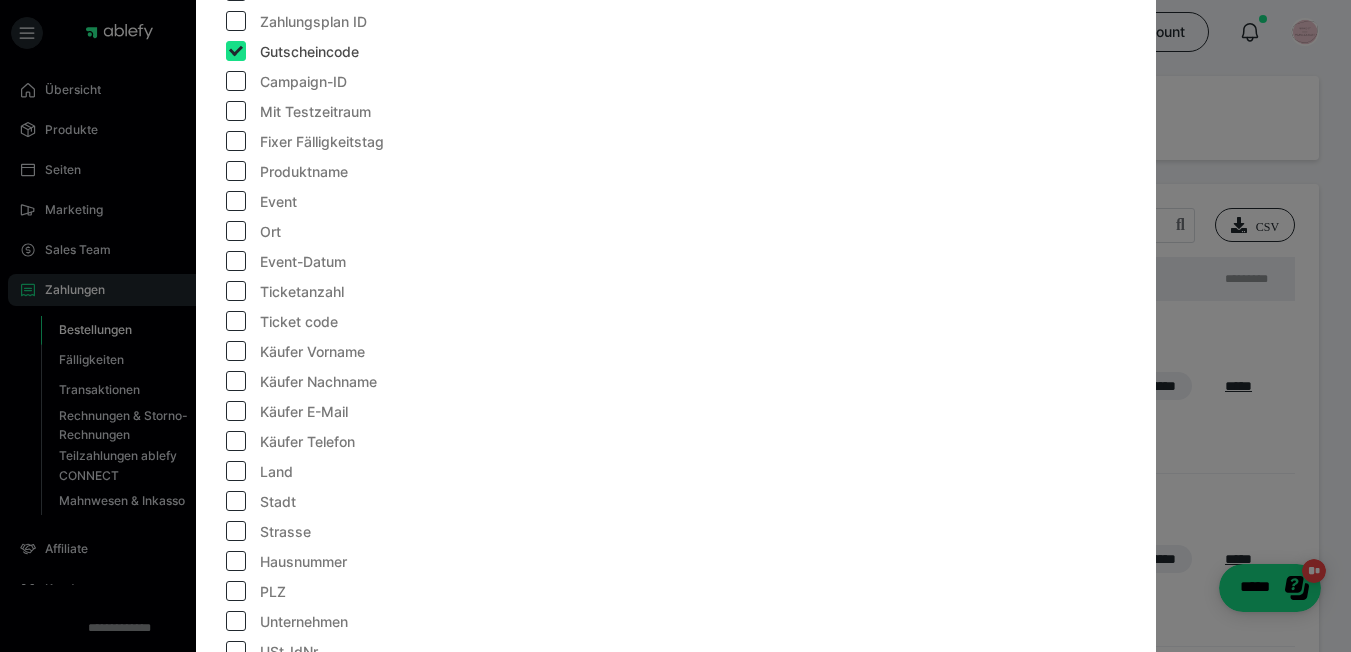 click at bounding box center [236, 171] 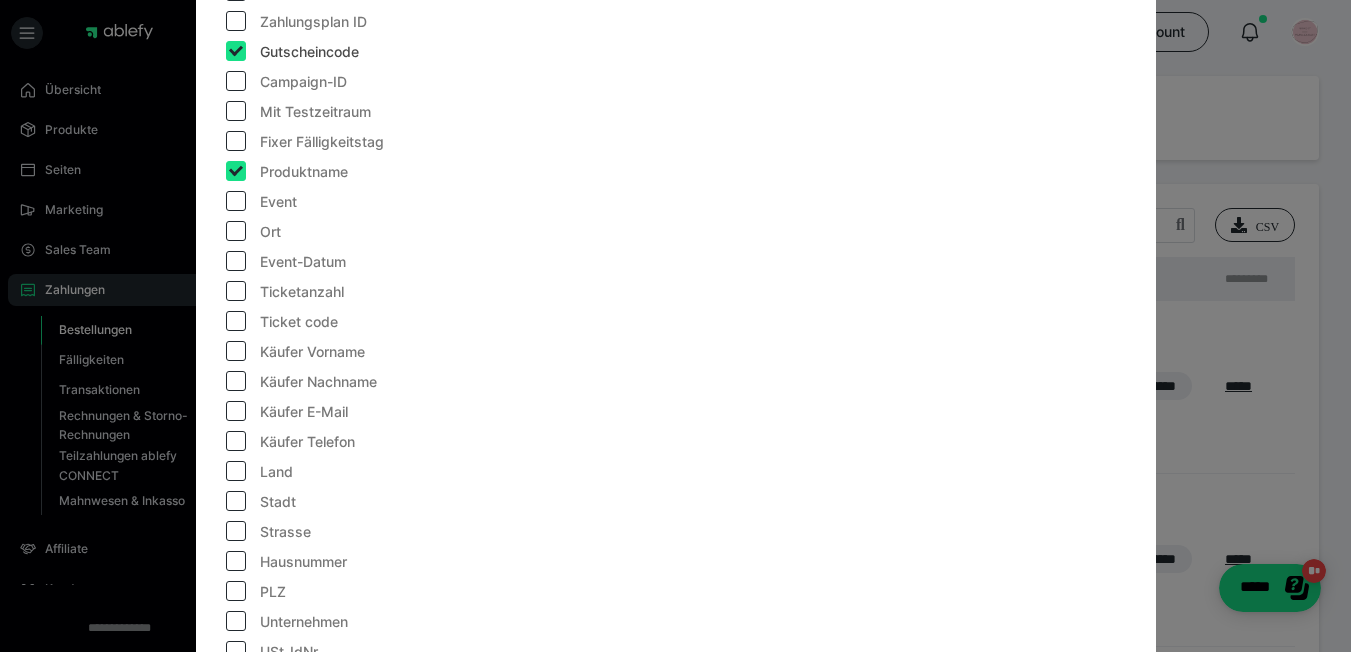 checkbox on "true" 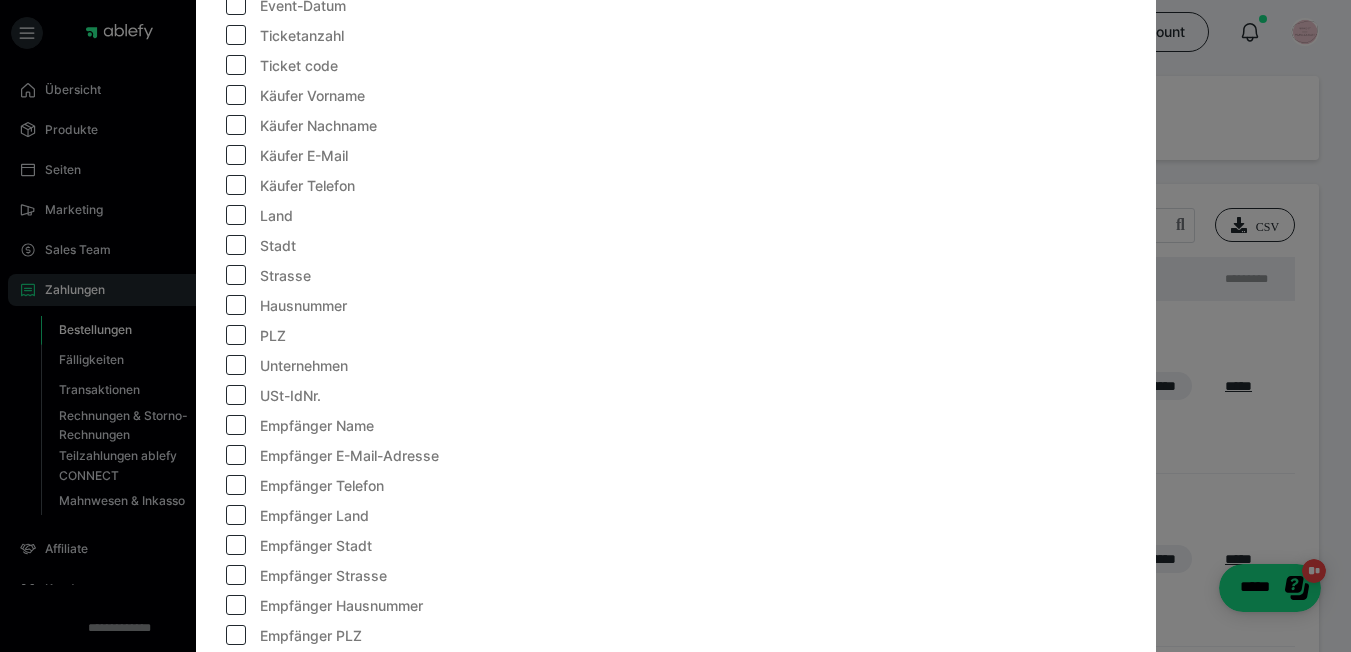 scroll, scrollTop: 1135, scrollLeft: 0, axis: vertical 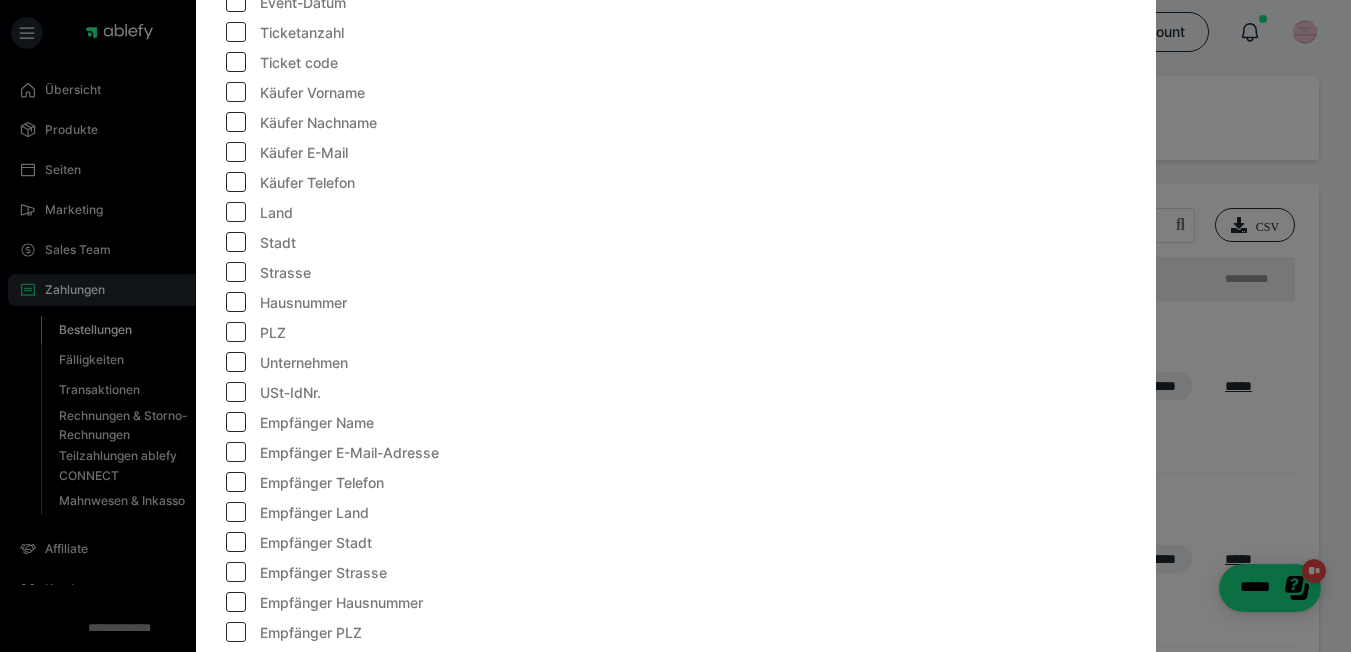 click at bounding box center [236, 122] 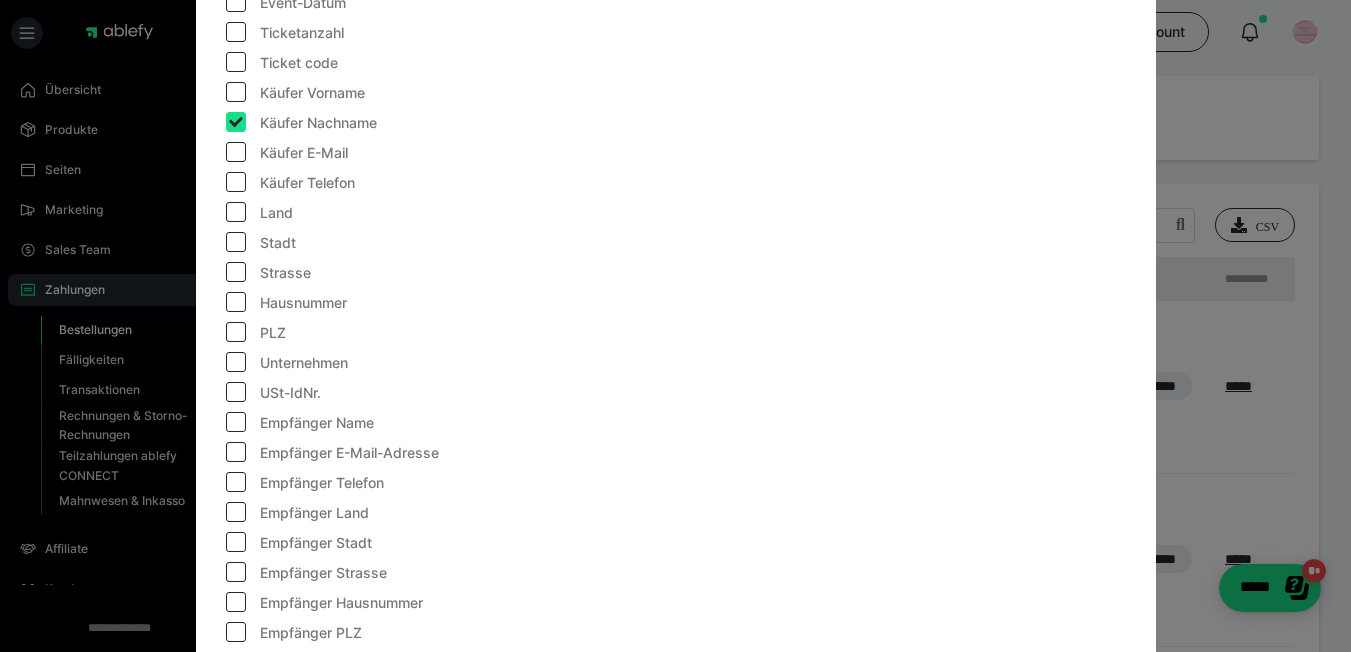 checkbox on "true" 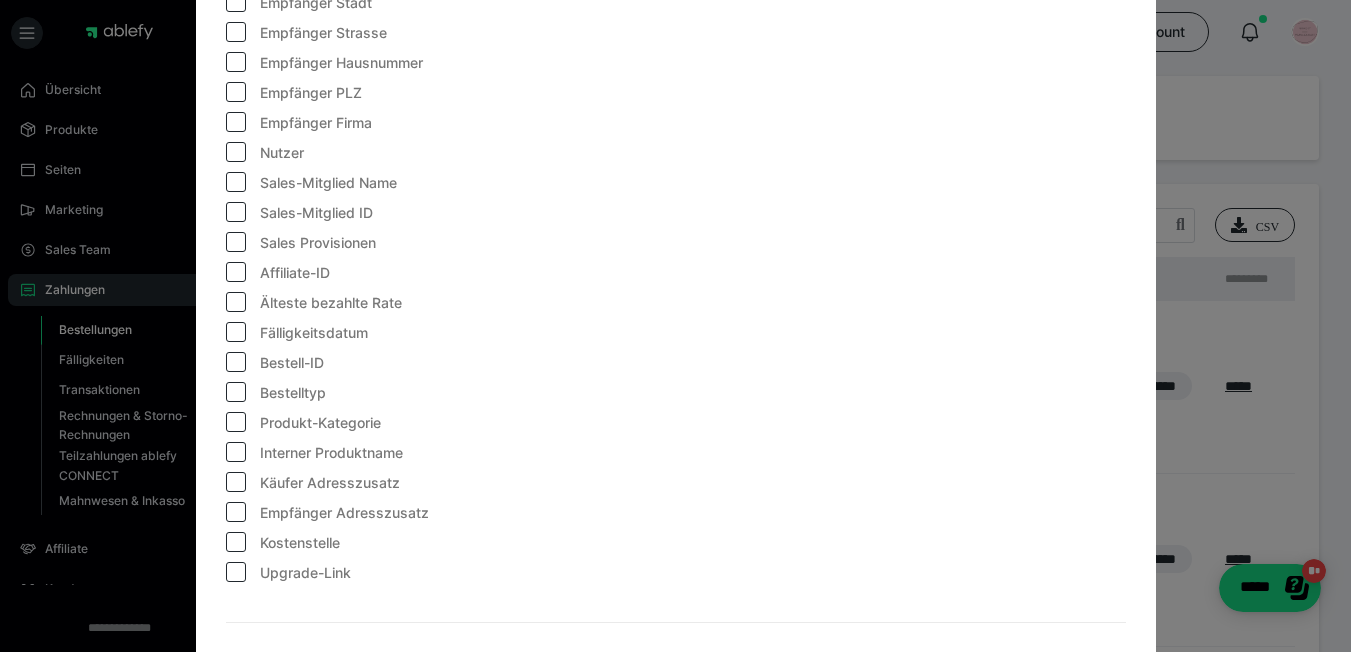scroll, scrollTop: 1680, scrollLeft: 0, axis: vertical 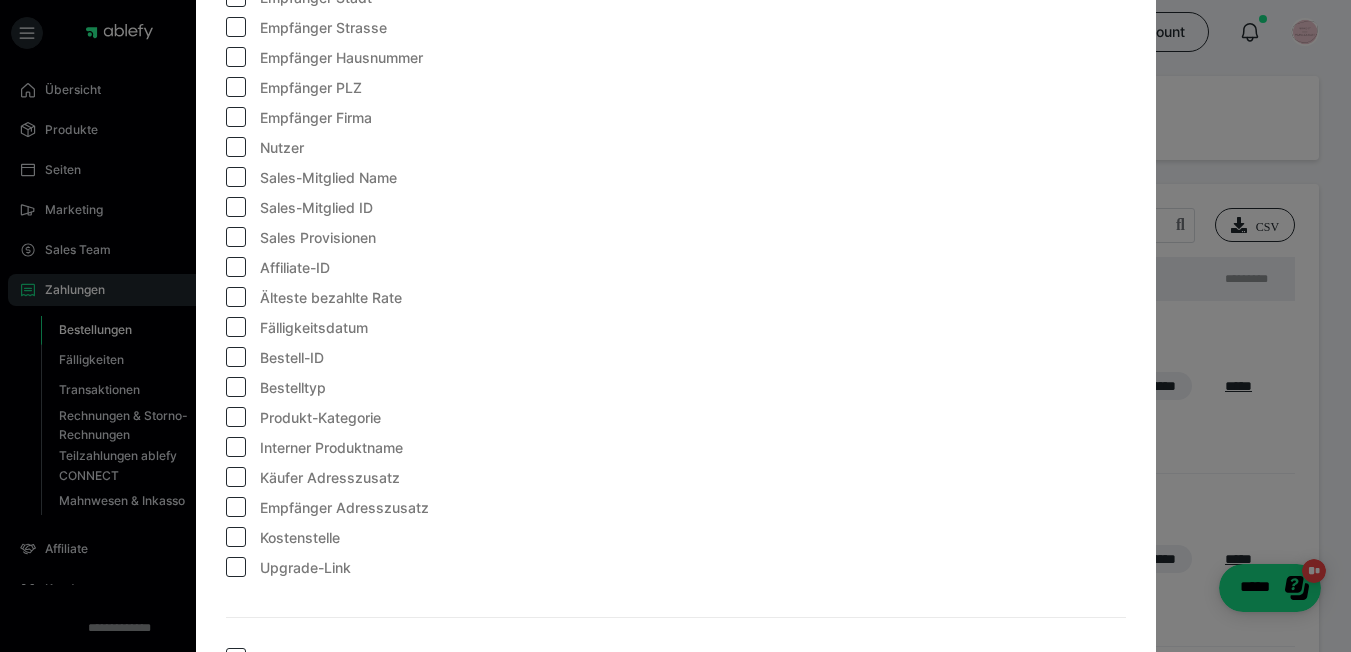 click on "**********" at bounding box center [675, 326] 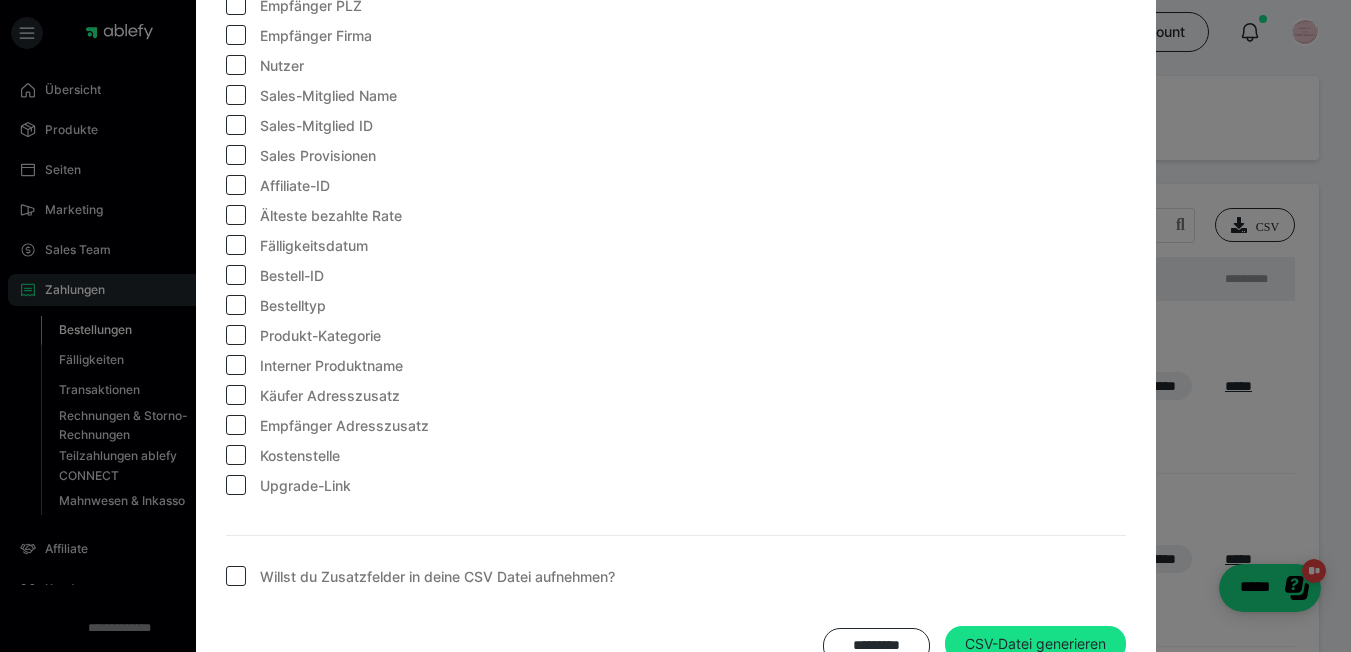 scroll, scrollTop: 1822, scrollLeft: 0, axis: vertical 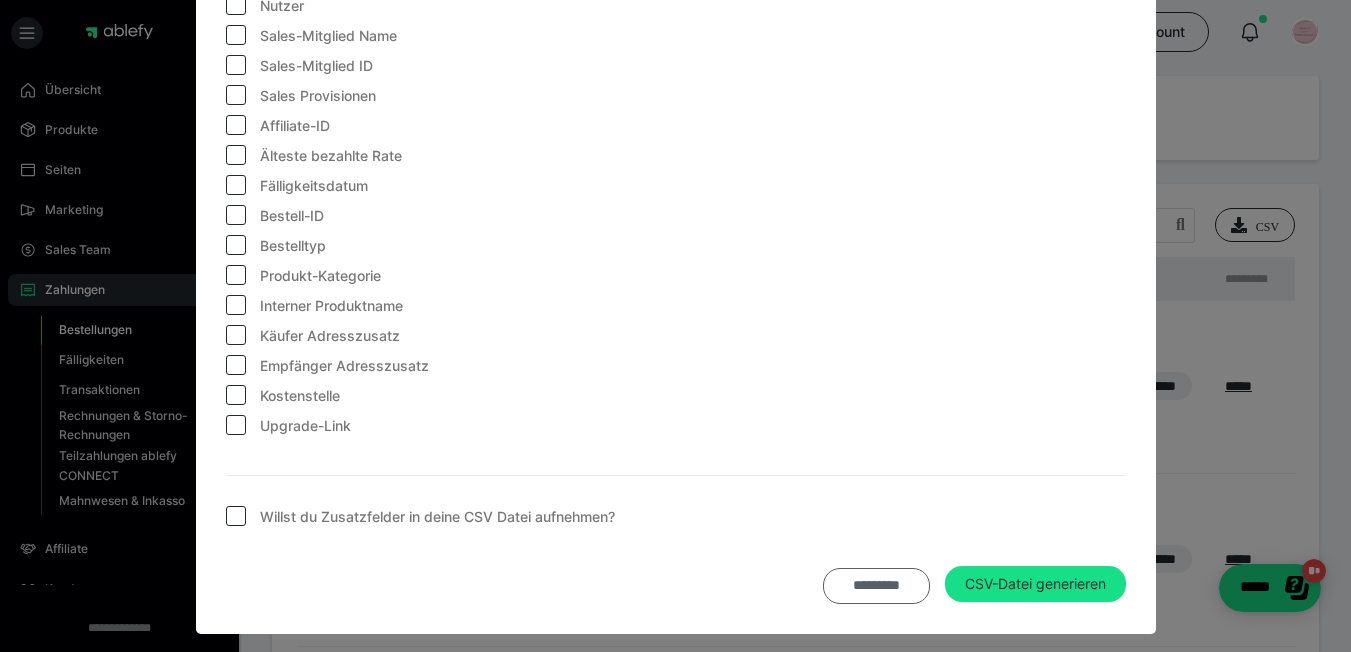 click on "*********" at bounding box center [876, 586] 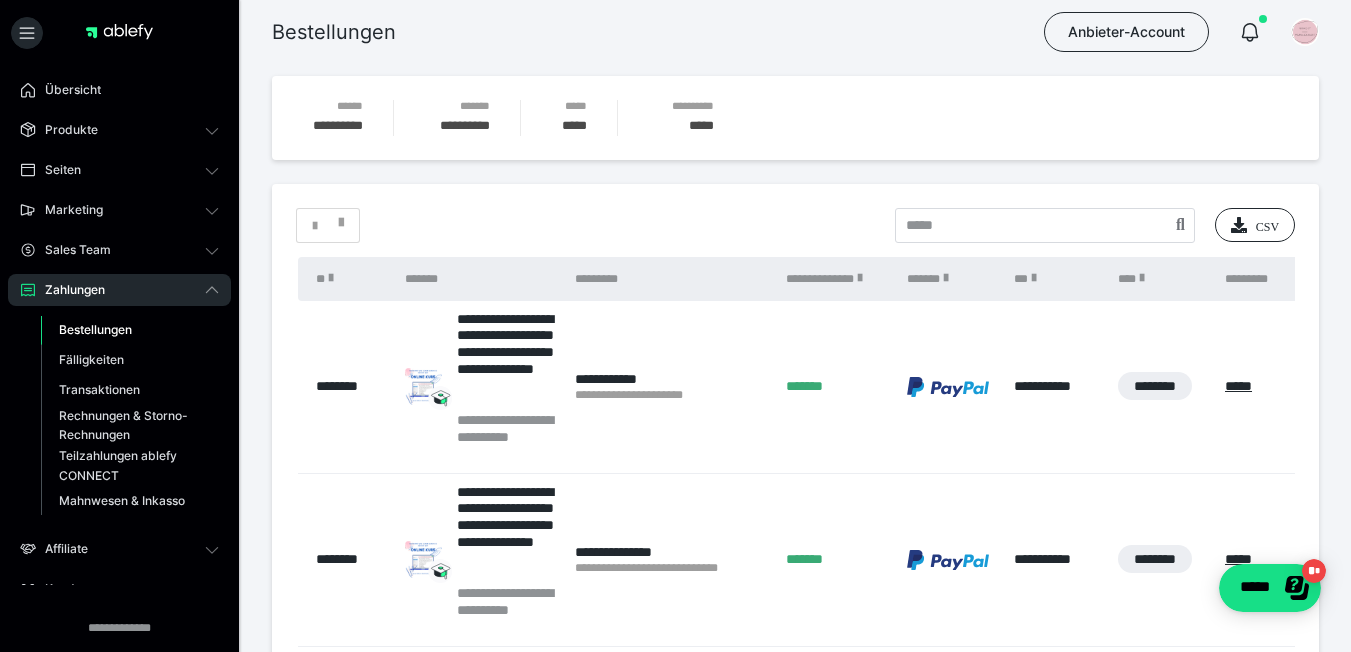 scroll, scrollTop: 285, scrollLeft: 0, axis: vertical 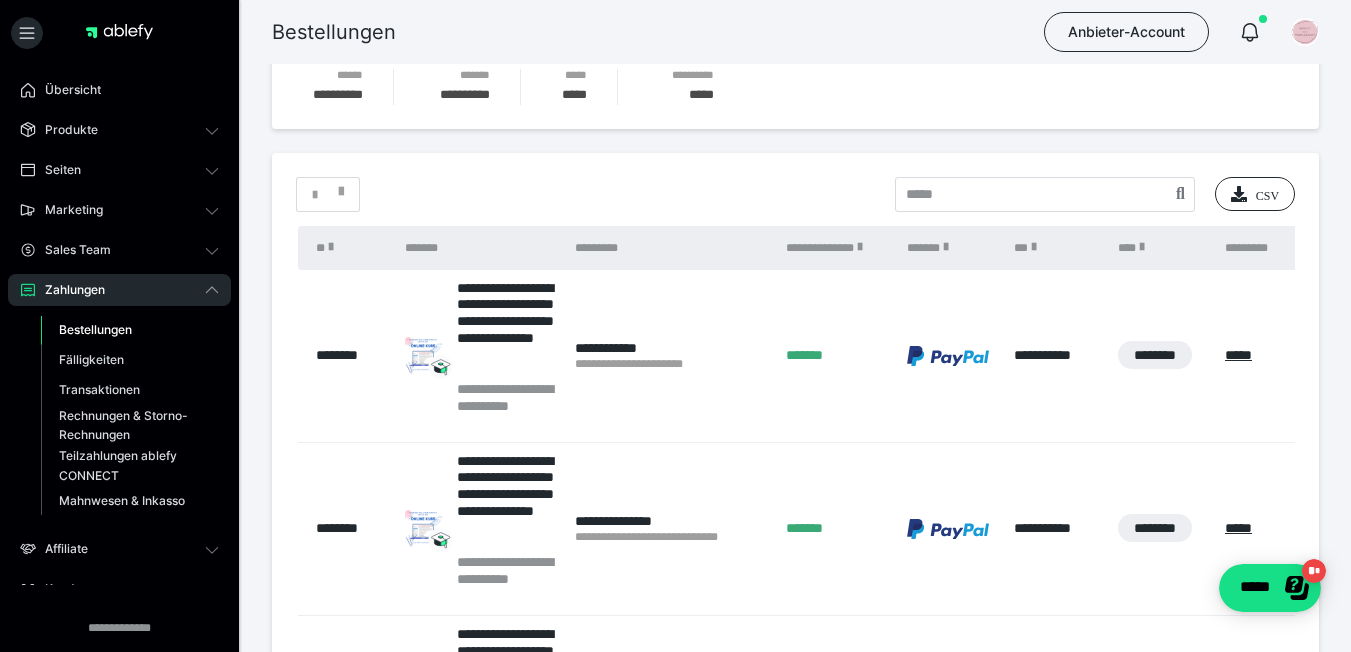 click on "Bestellungen" at bounding box center (95, 329) 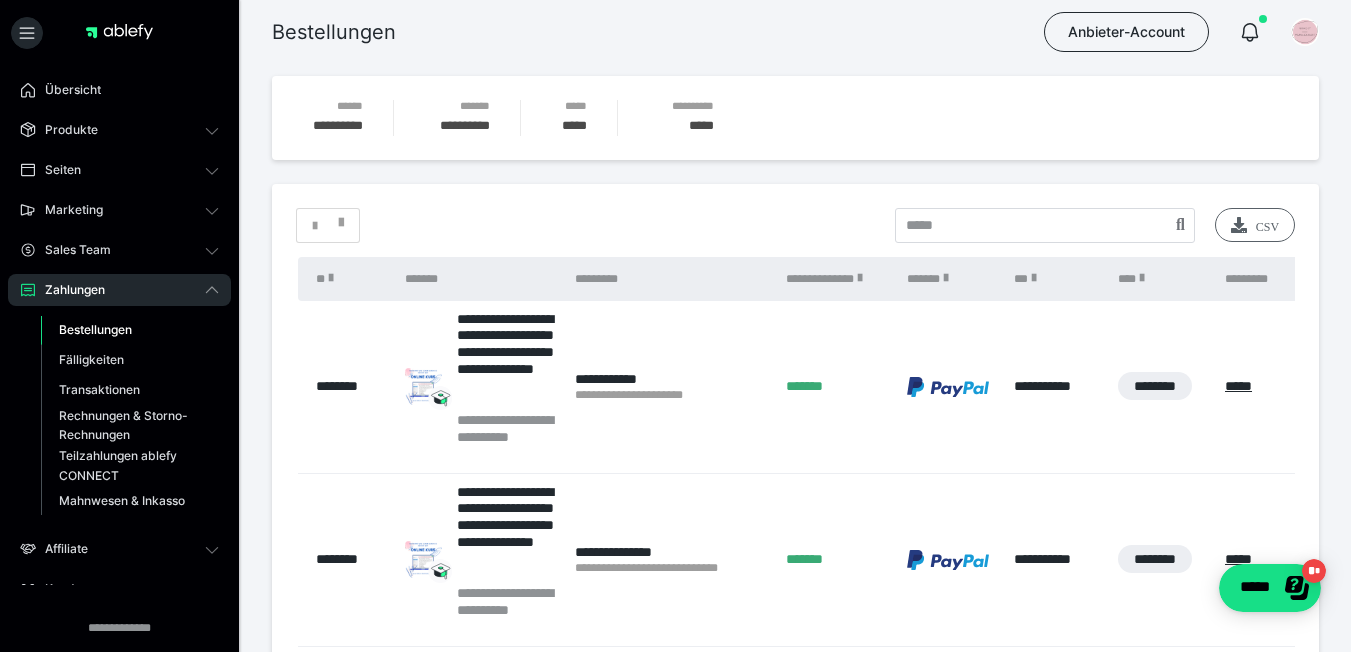 click on "CSV" at bounding box center (1255, 225) 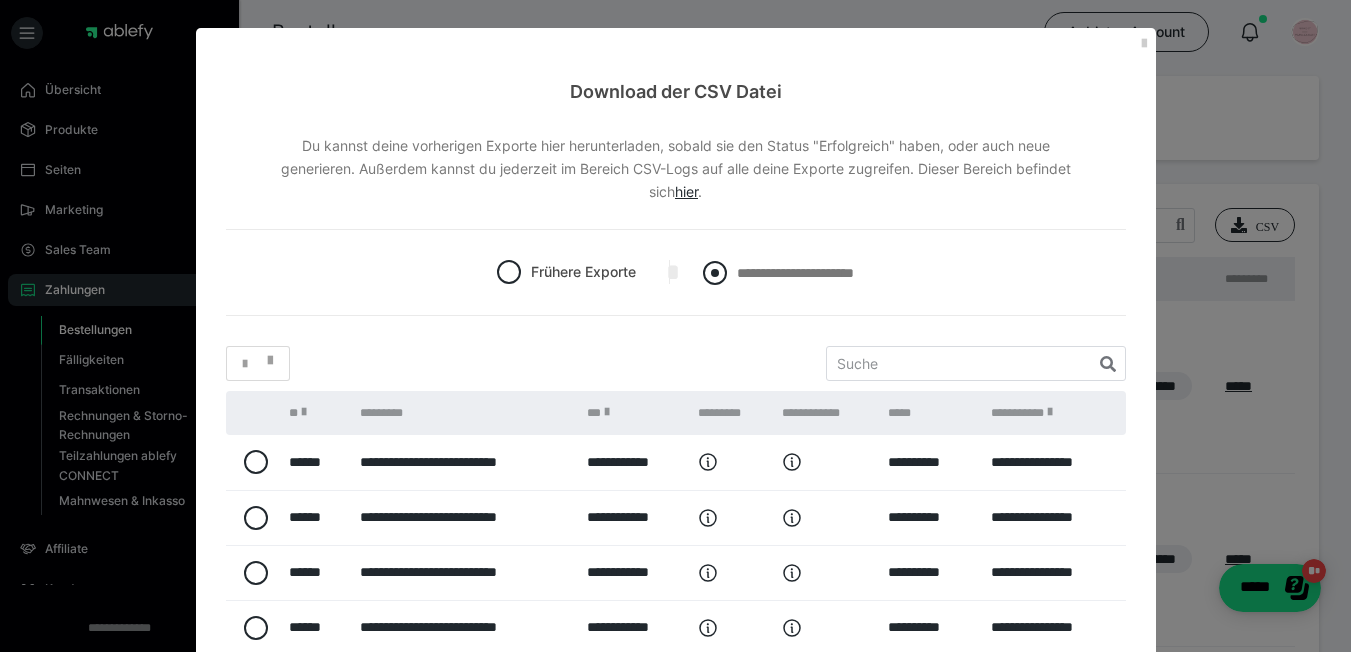 click on "**********" at bounding box center [795, 273] 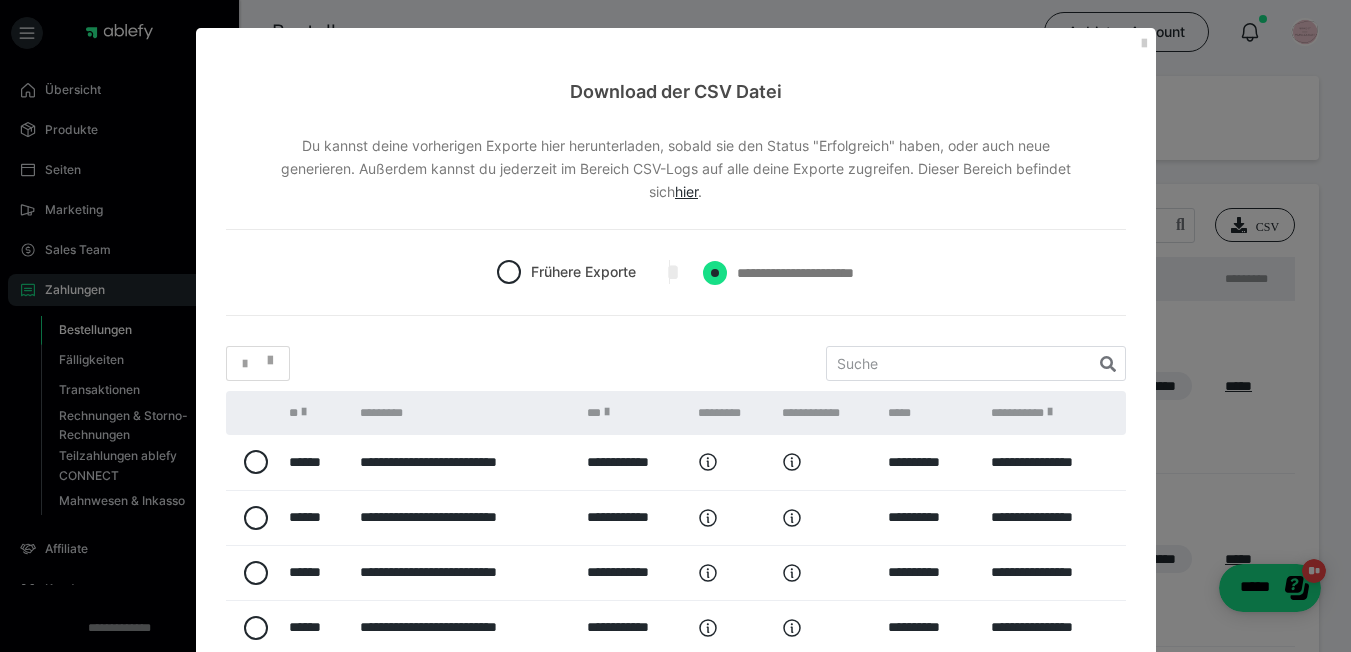 radio on "****" 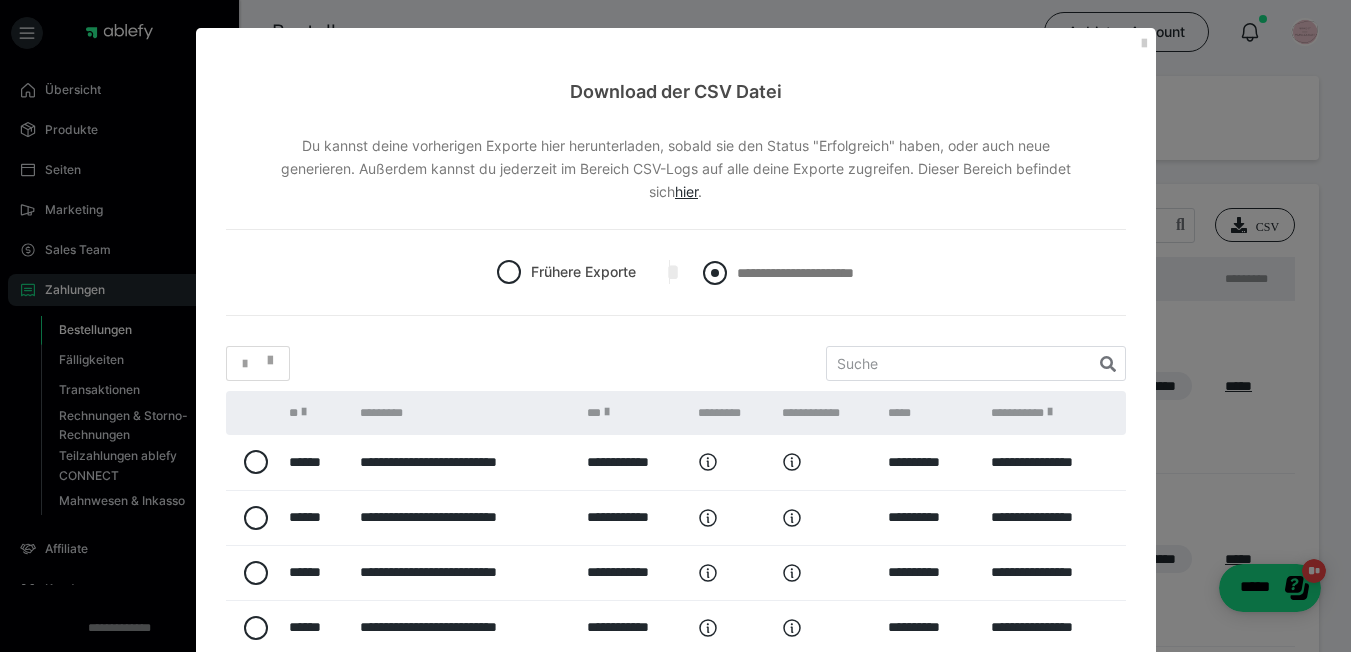 radio on "*****" 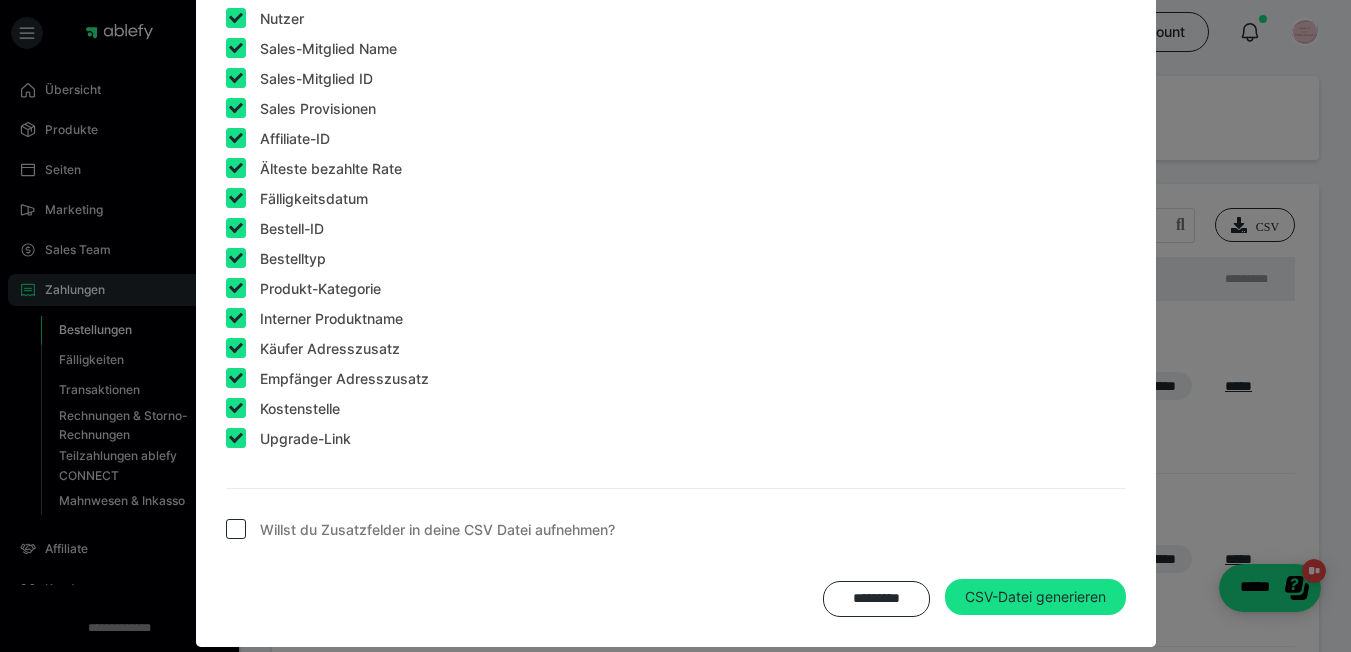 scroll, scrollTop: 1822, scrollLeft: 0, axis: vertical 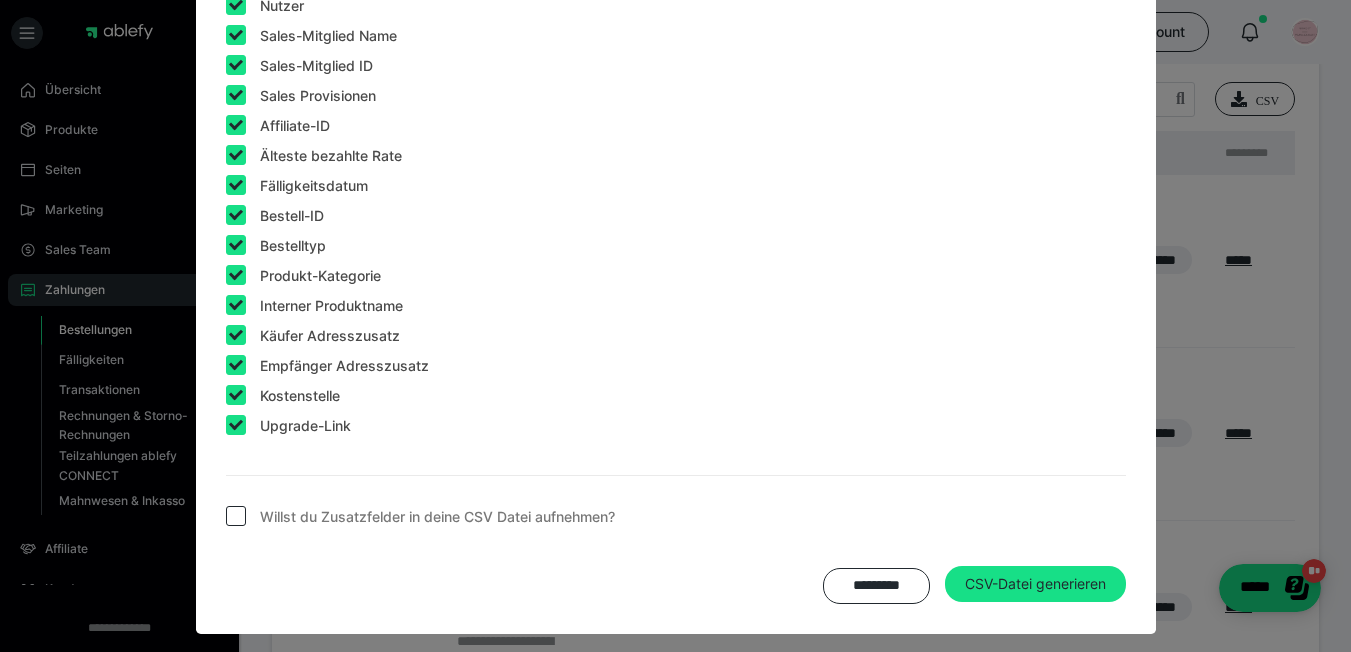 click on "Willst du Zusatzfelder in deine CSV Datei aufnehmen?" at bounding box center [437, 517] 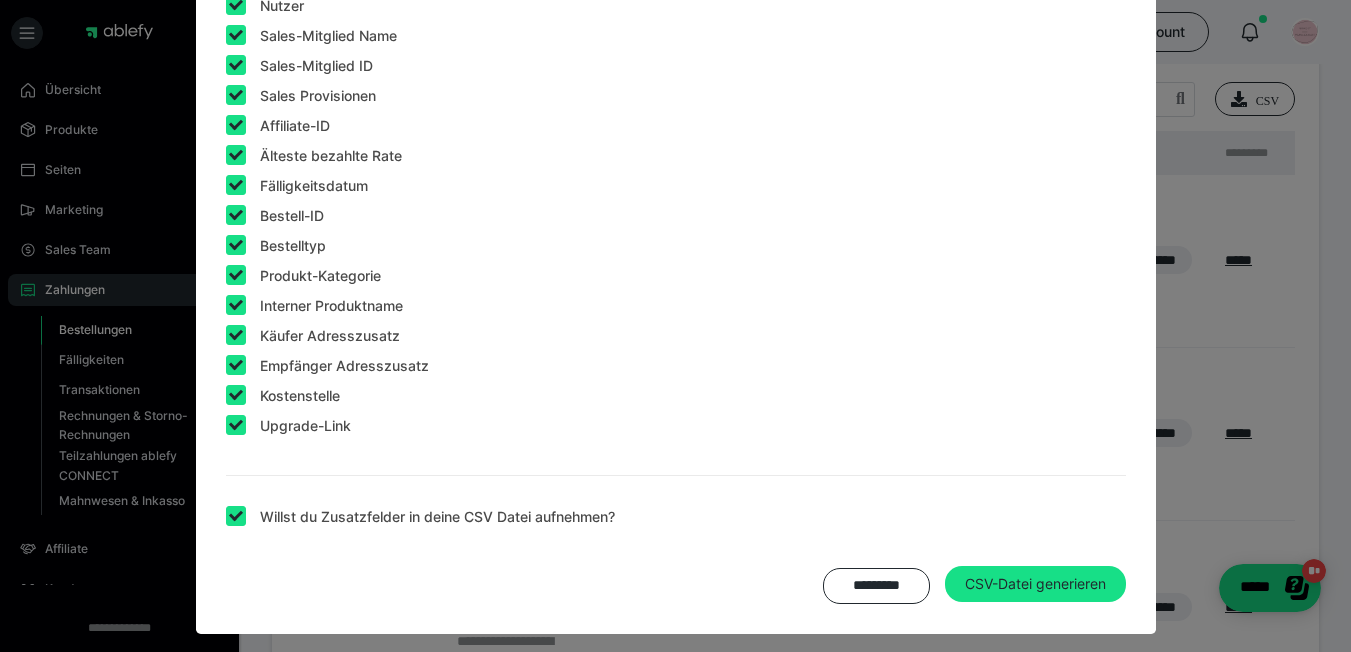 scroll, scrollTop: 156, scrollLeft: 0, axis: vertical 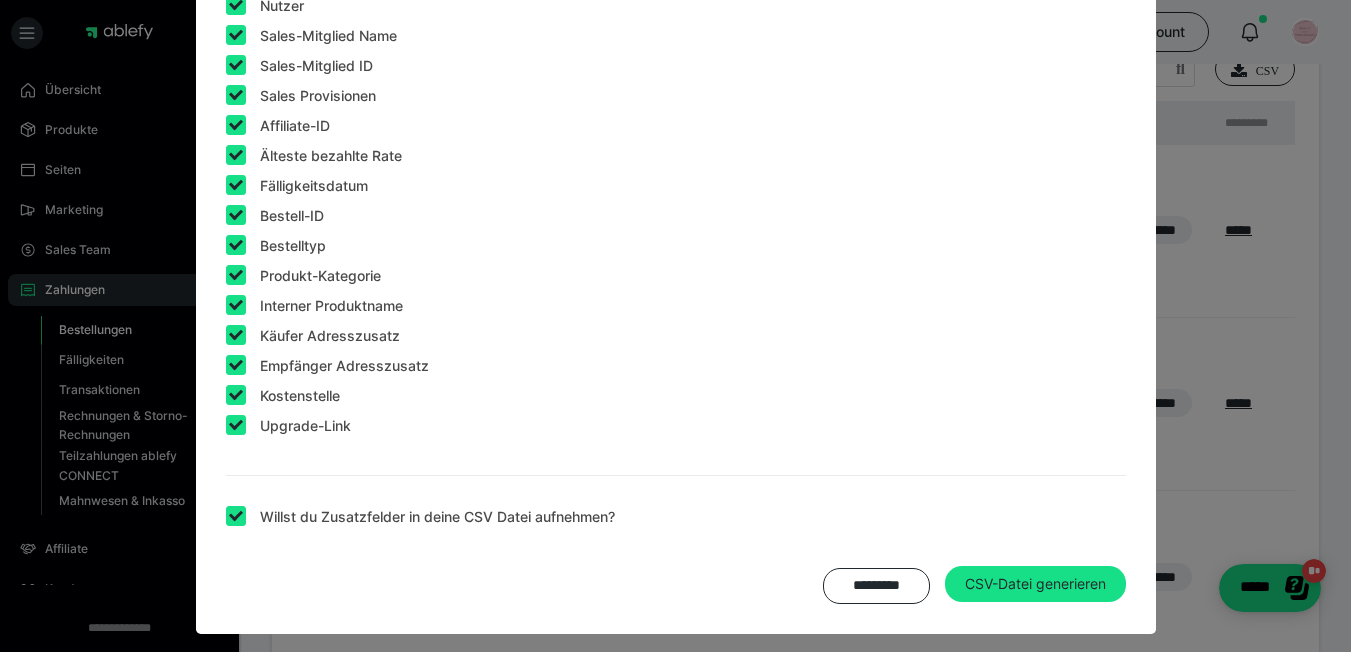 click at bounding box center [236, 516] 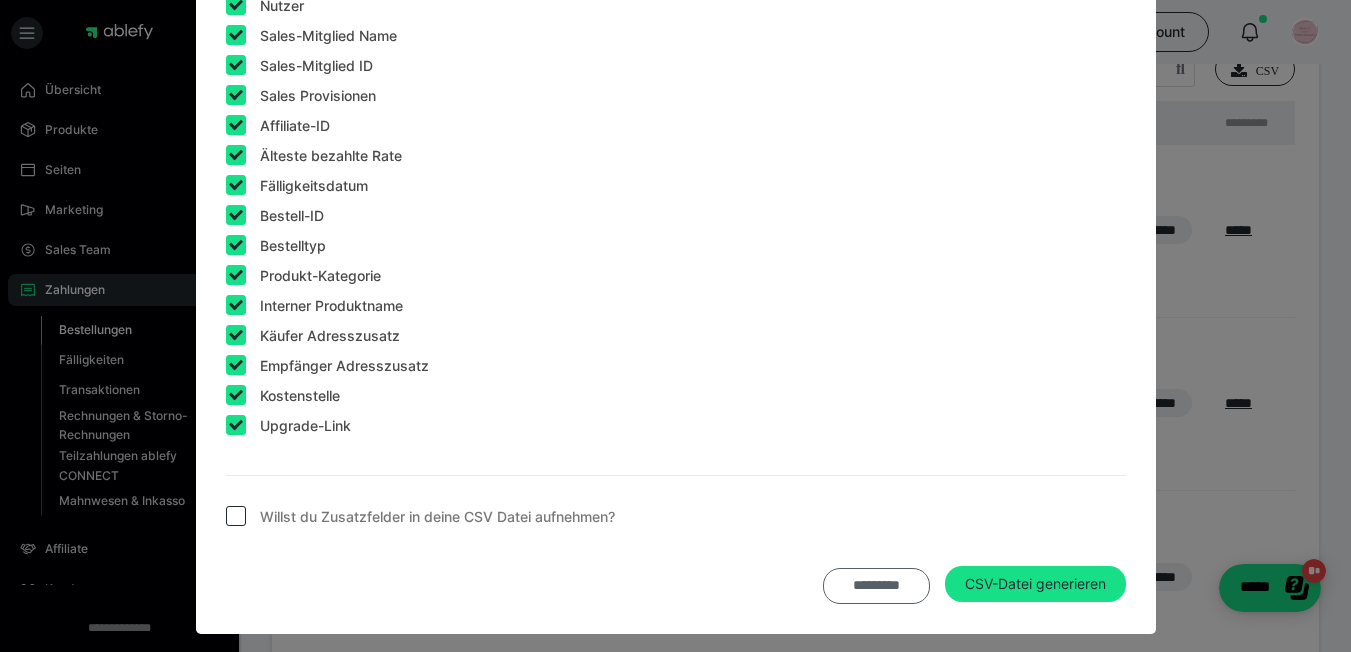 click on "*********" at bounding box center [876, 586] 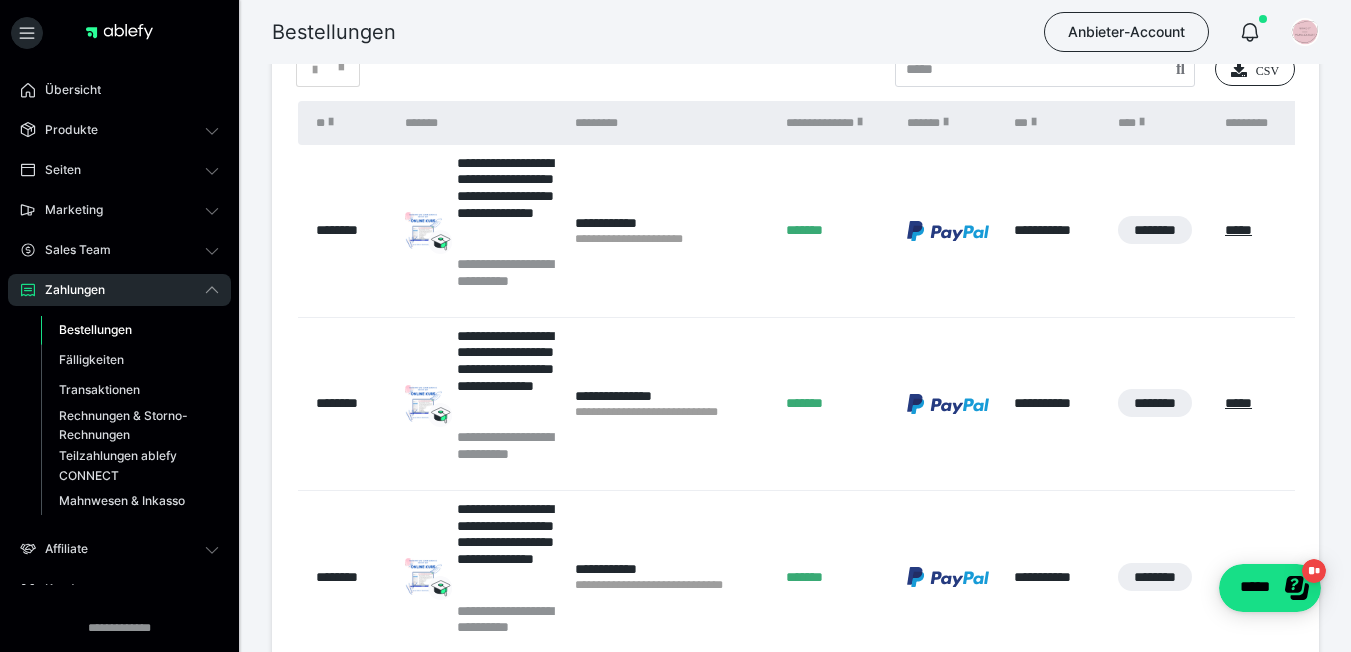 scroll, scrollTop: 0, scrollLeft: 0, axis: both 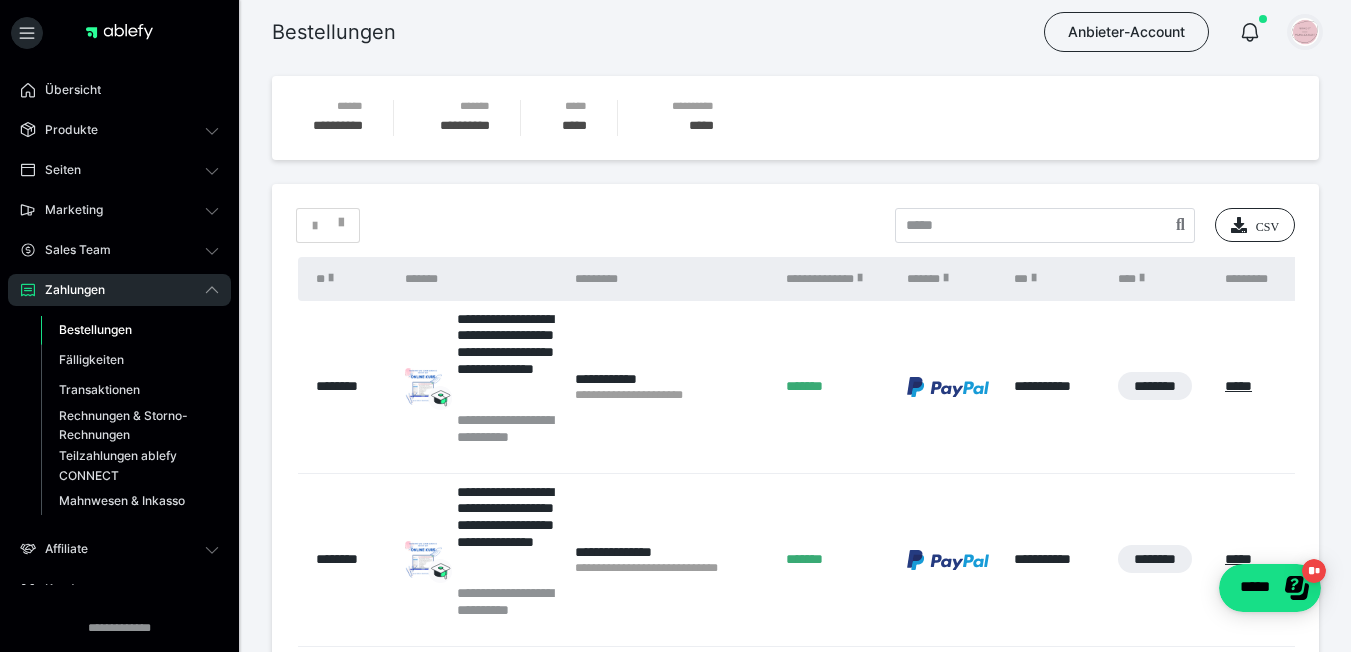 click at bounding box center [1305, 32] 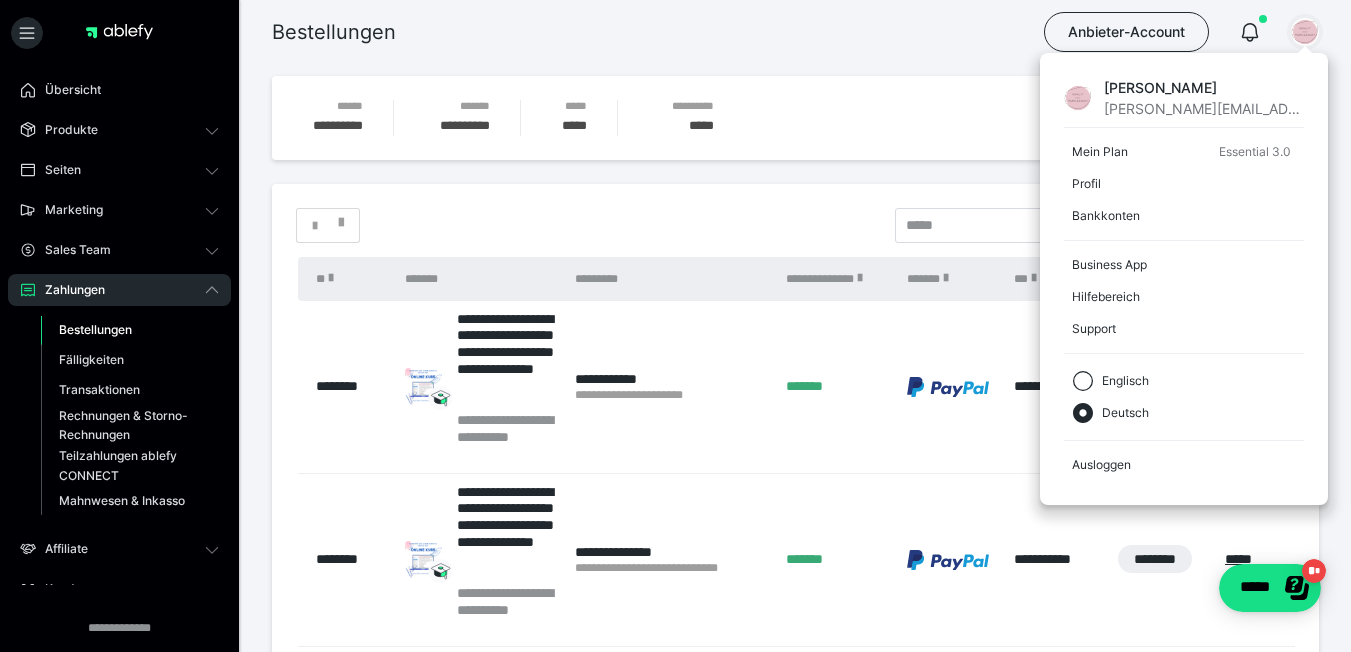 click at bounding box center [1305, 32] 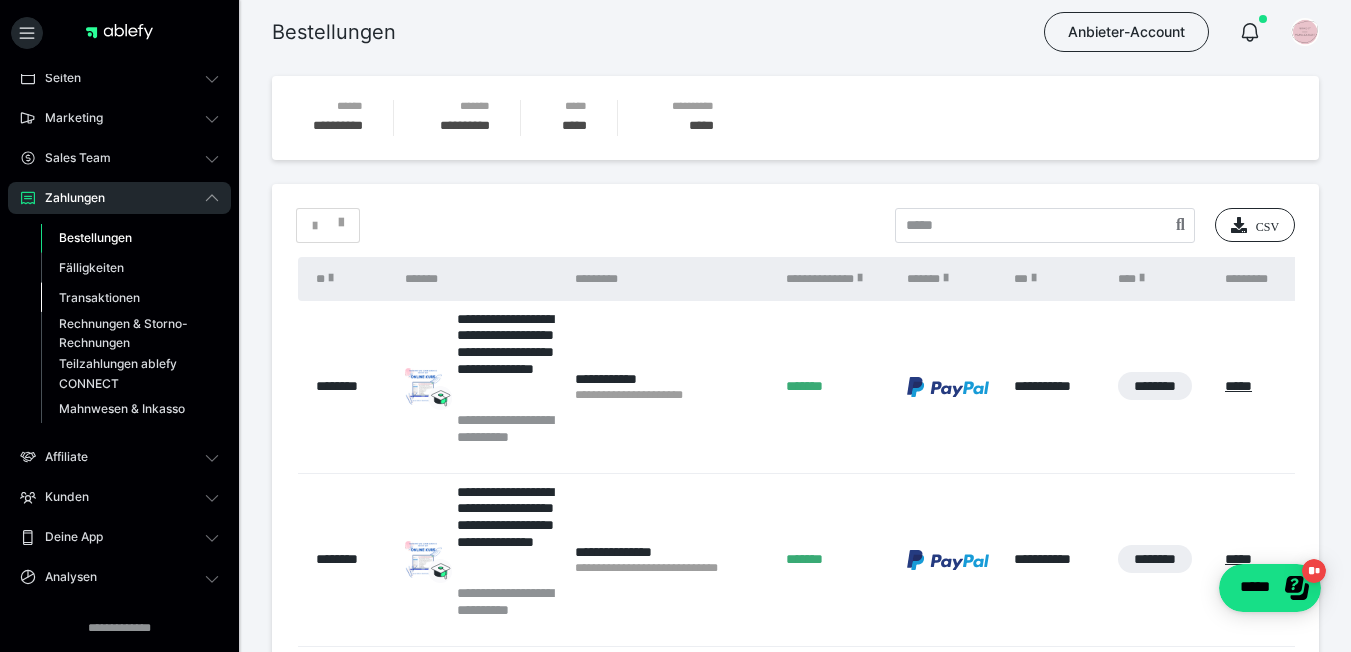 scroll, scrollTop: 116, scrollLeft: 0, axis: vertical 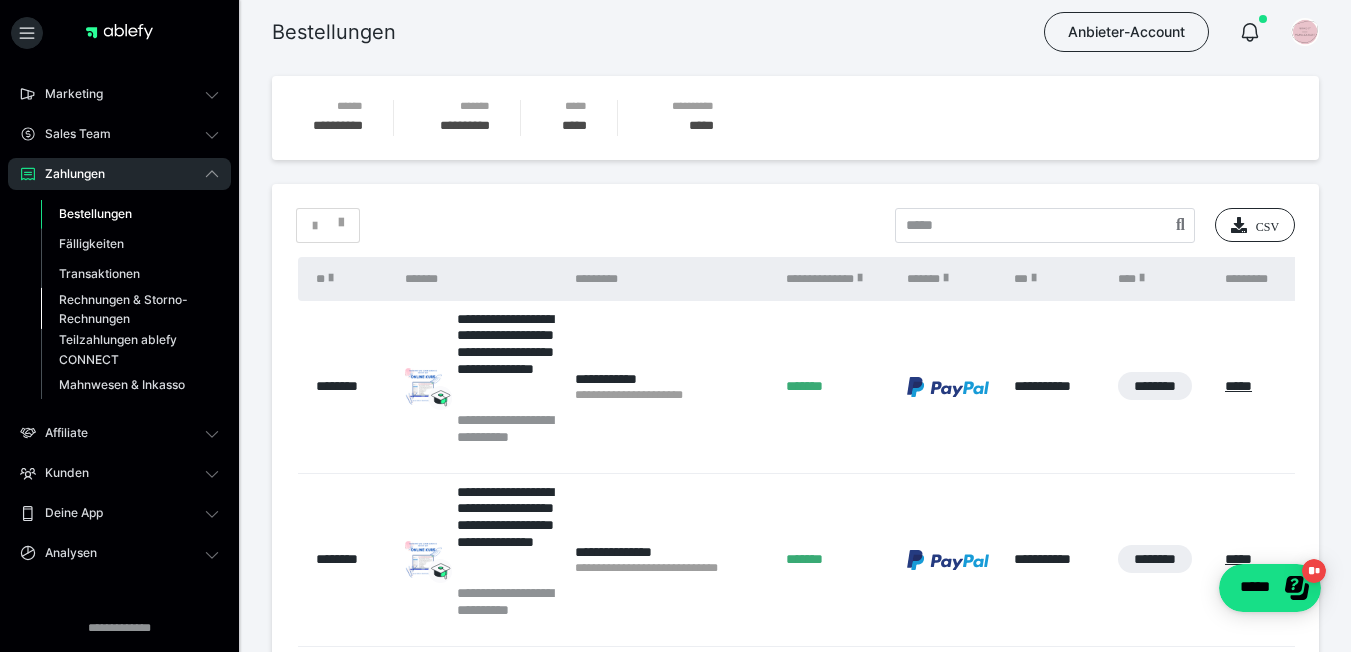 click on "Rechnungen & Storno-Rechnungen" at bounding box center [126, 309] 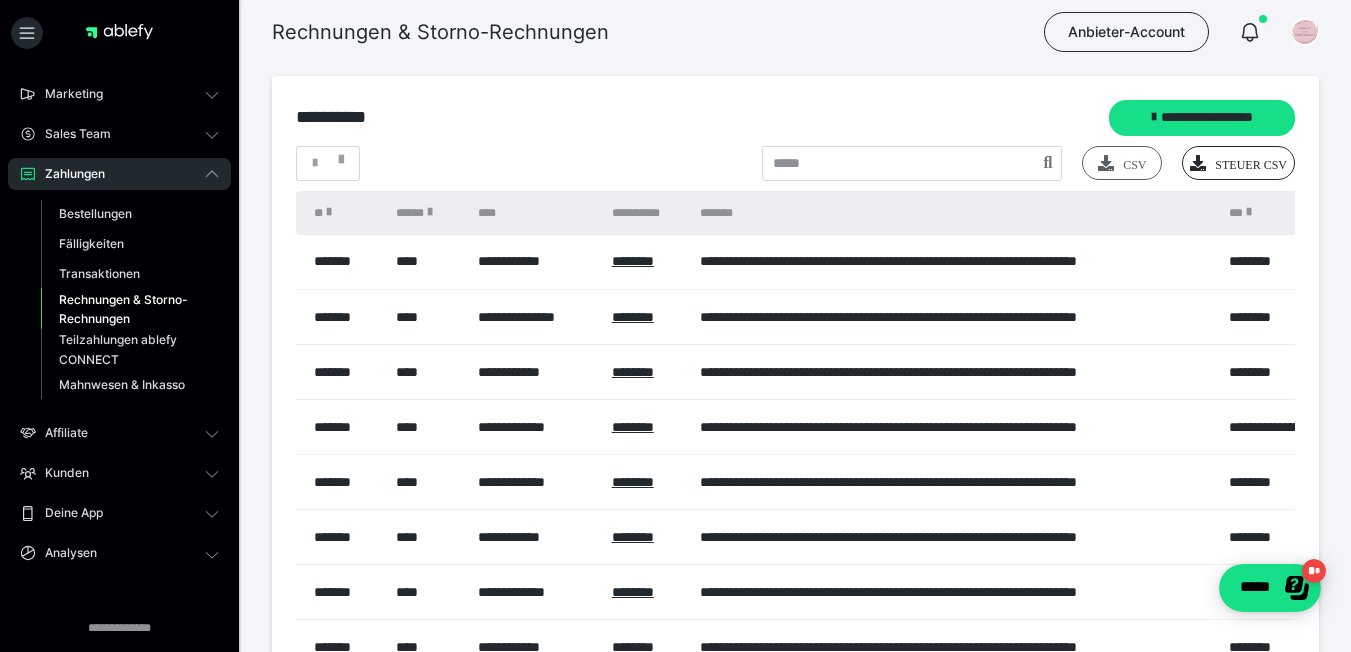 click on "CSV" at bounding box center [1122, 163] 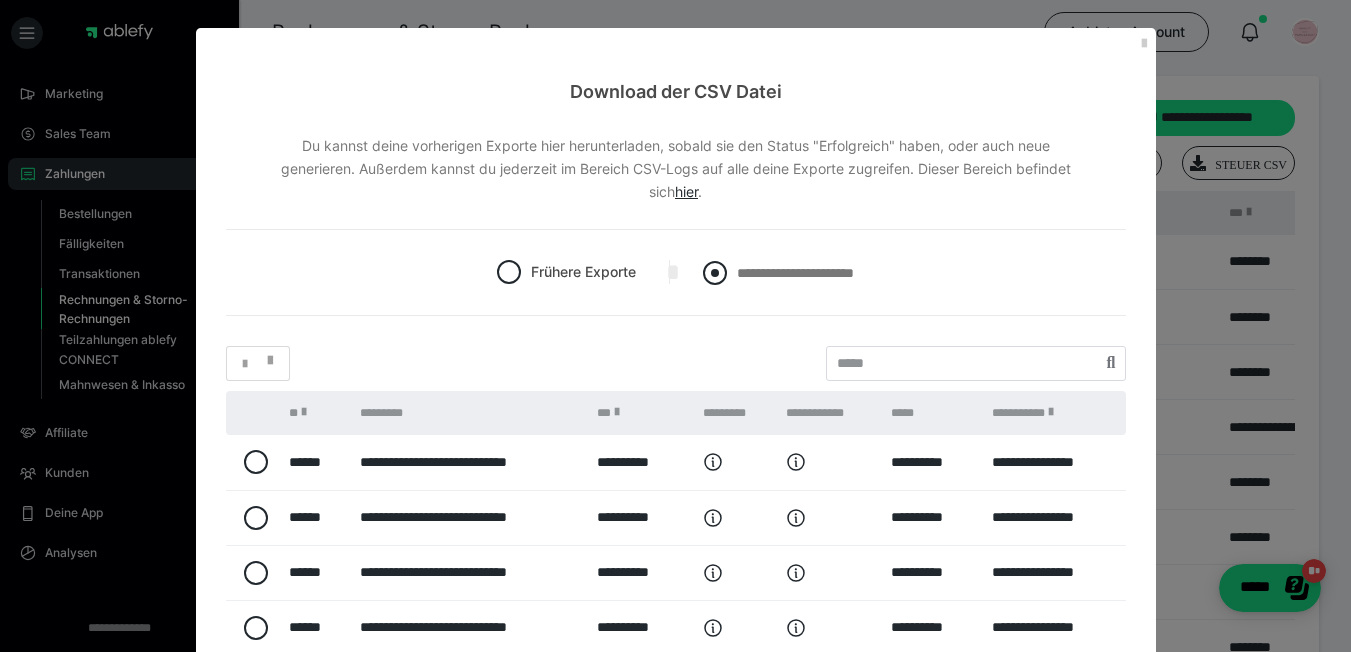 click on "**********" at bounding box center [795, 273] 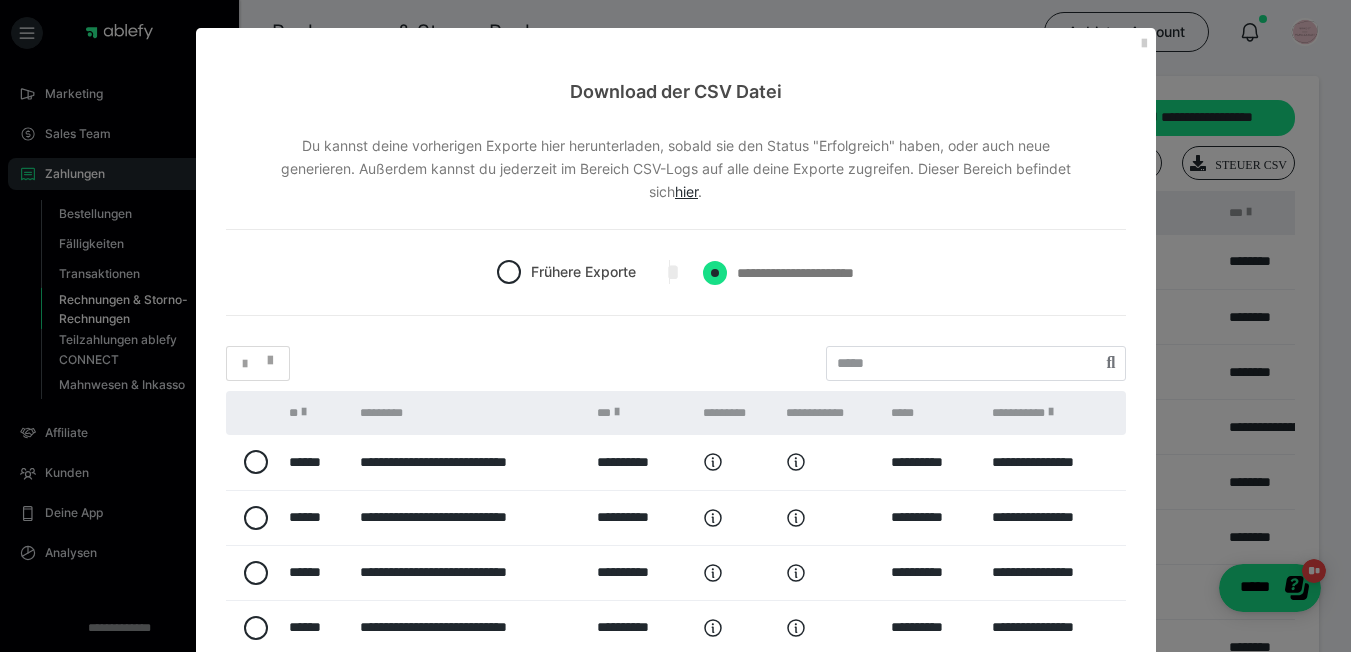 radio on "****" 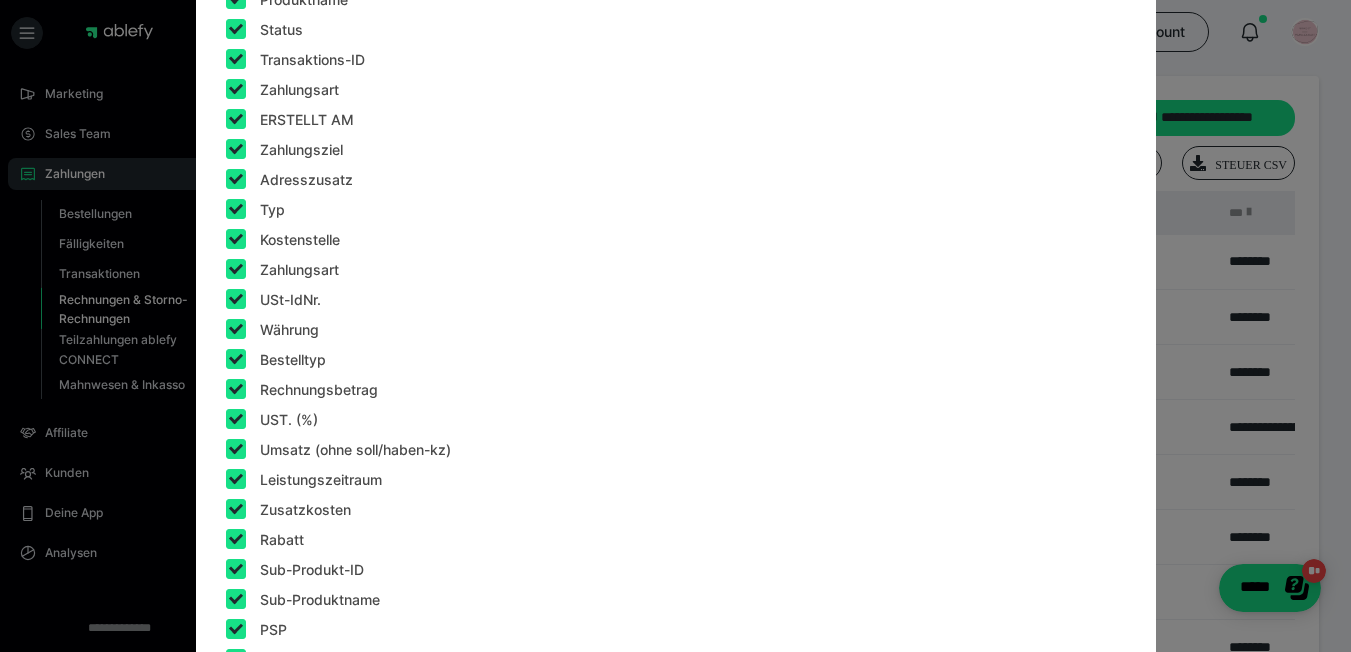 scroll, scrollTop: 741, scrollLeft: 0, axis: vertical 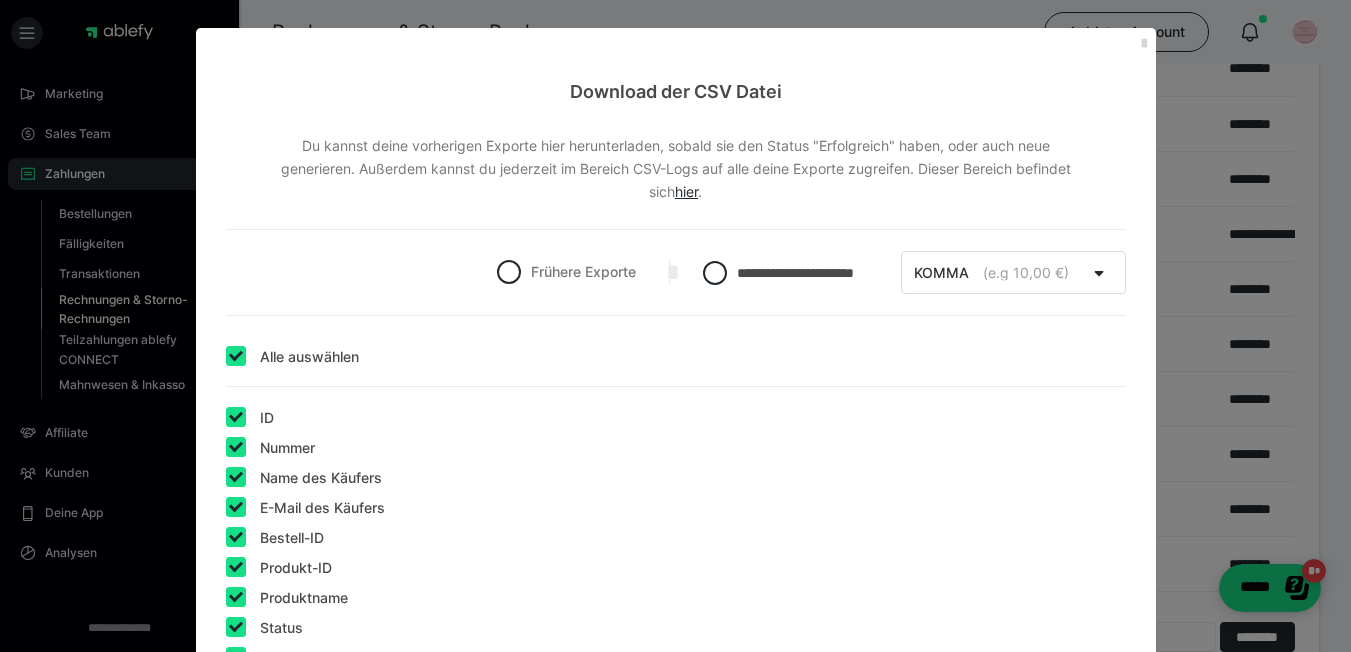 click at bounding box center [1144, 44] 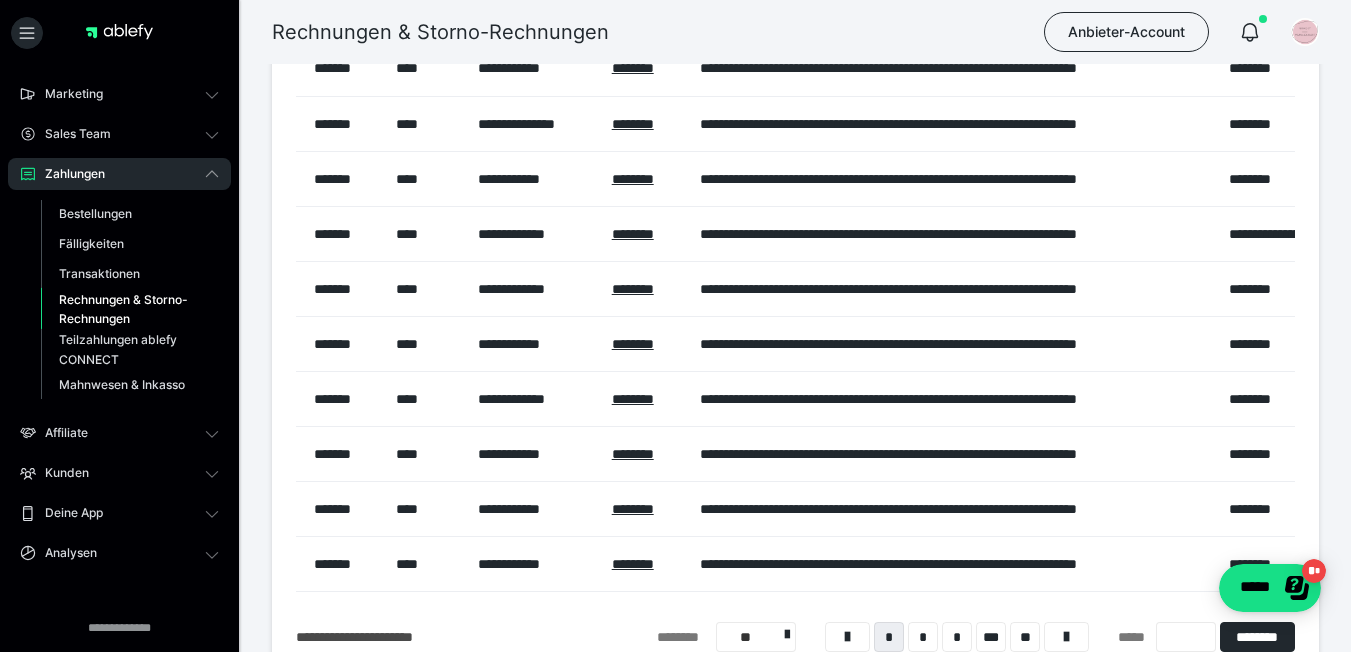 scroll, scrollTop: 0, scrollLeft: 0, axis: both 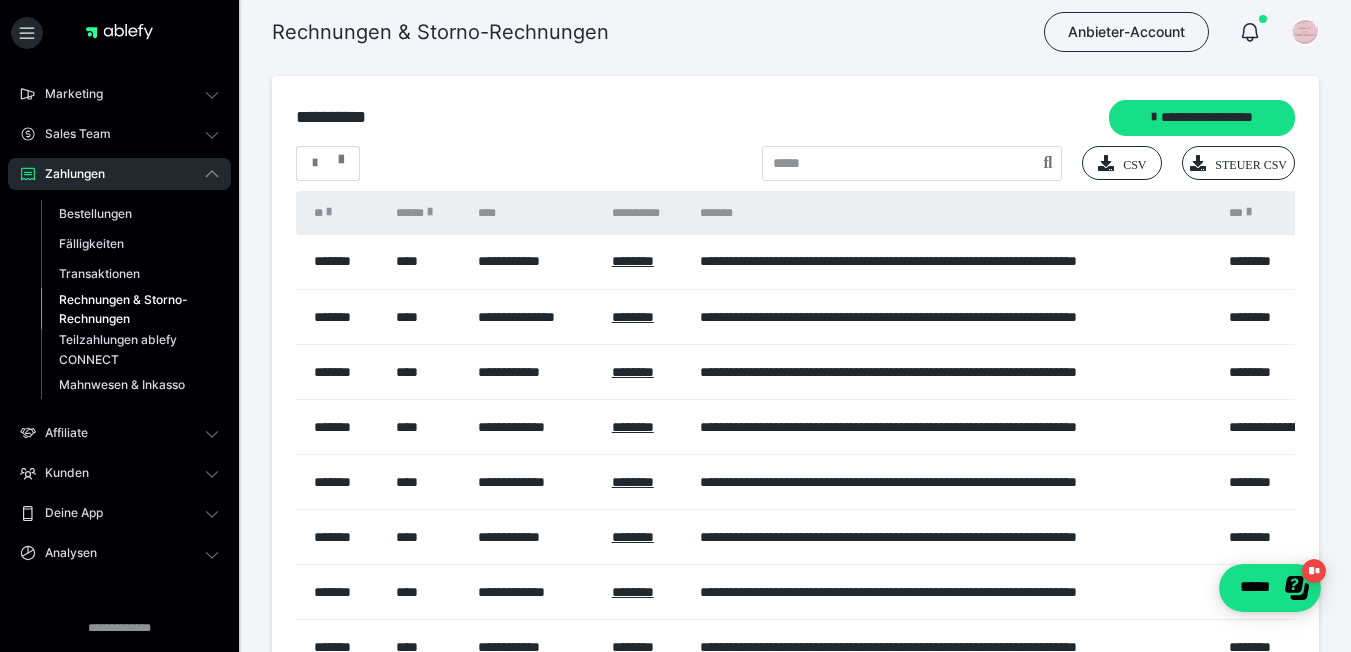 click at bounding box center [341, 155] 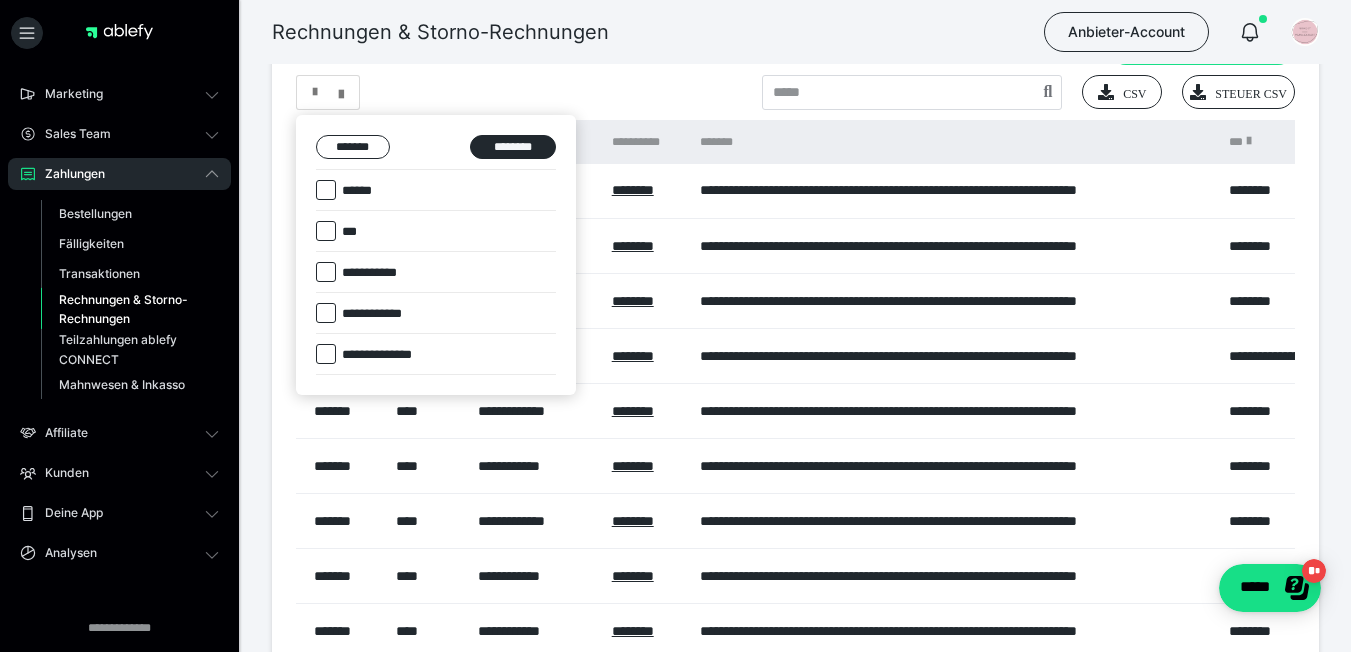 scroll, scrollTop: 79, scrollLeft: 0, axis: vertical 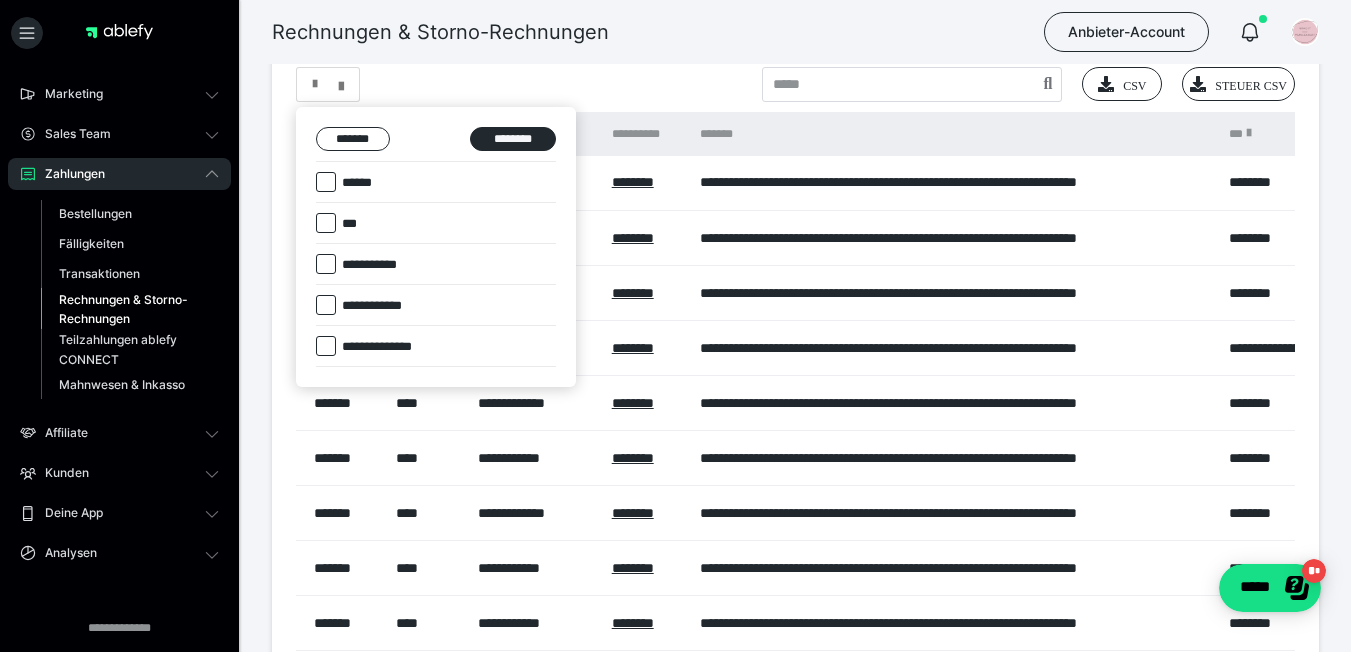 click at bounding box center (326, 346) 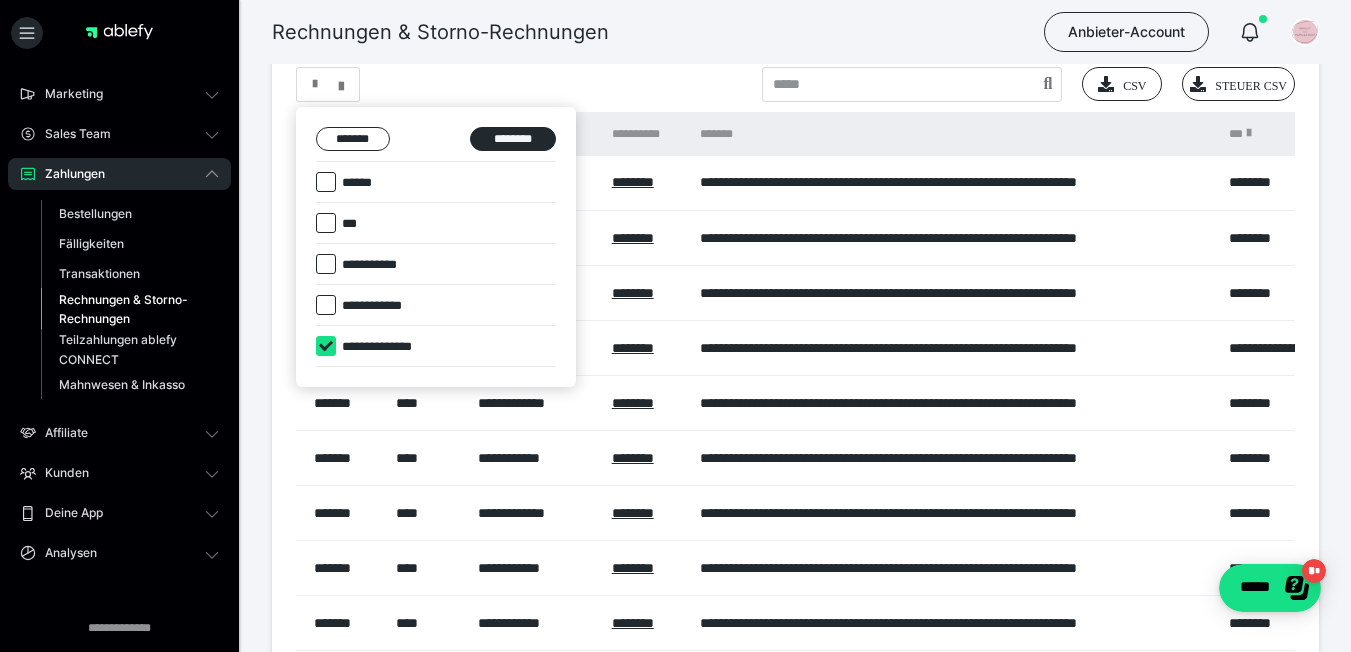 checkbox on "****" 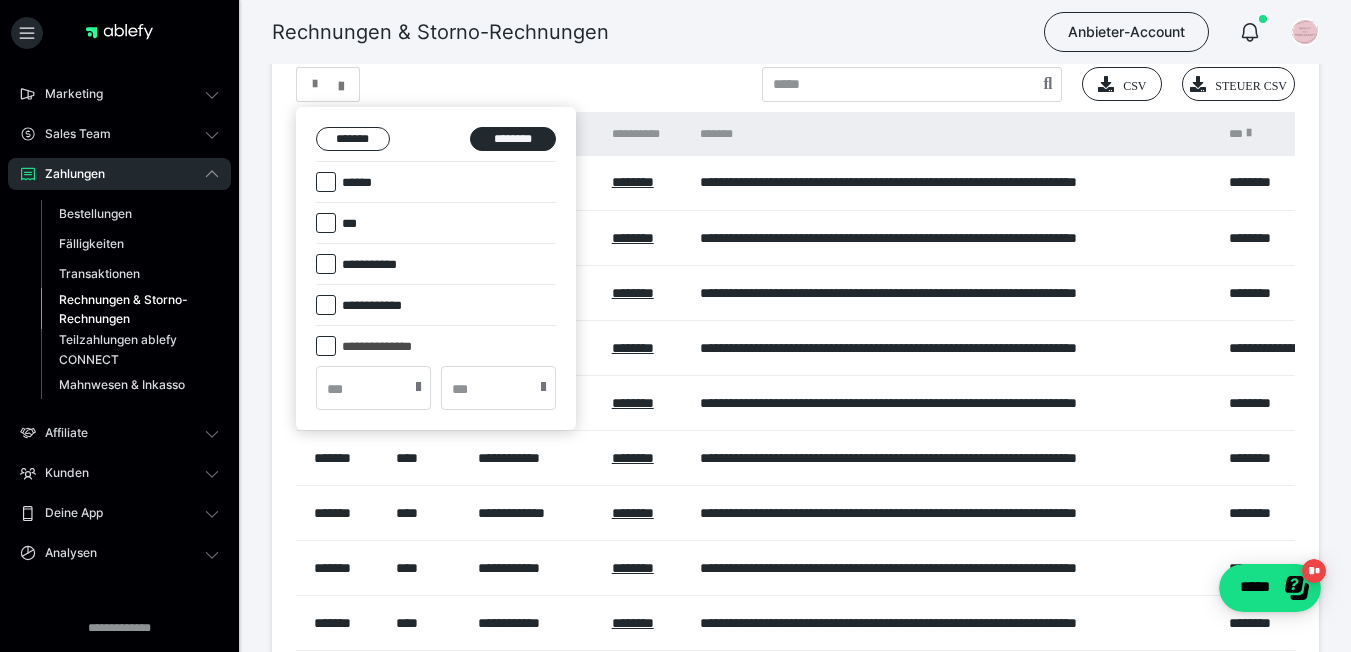 click at bounding box center (418, 387) 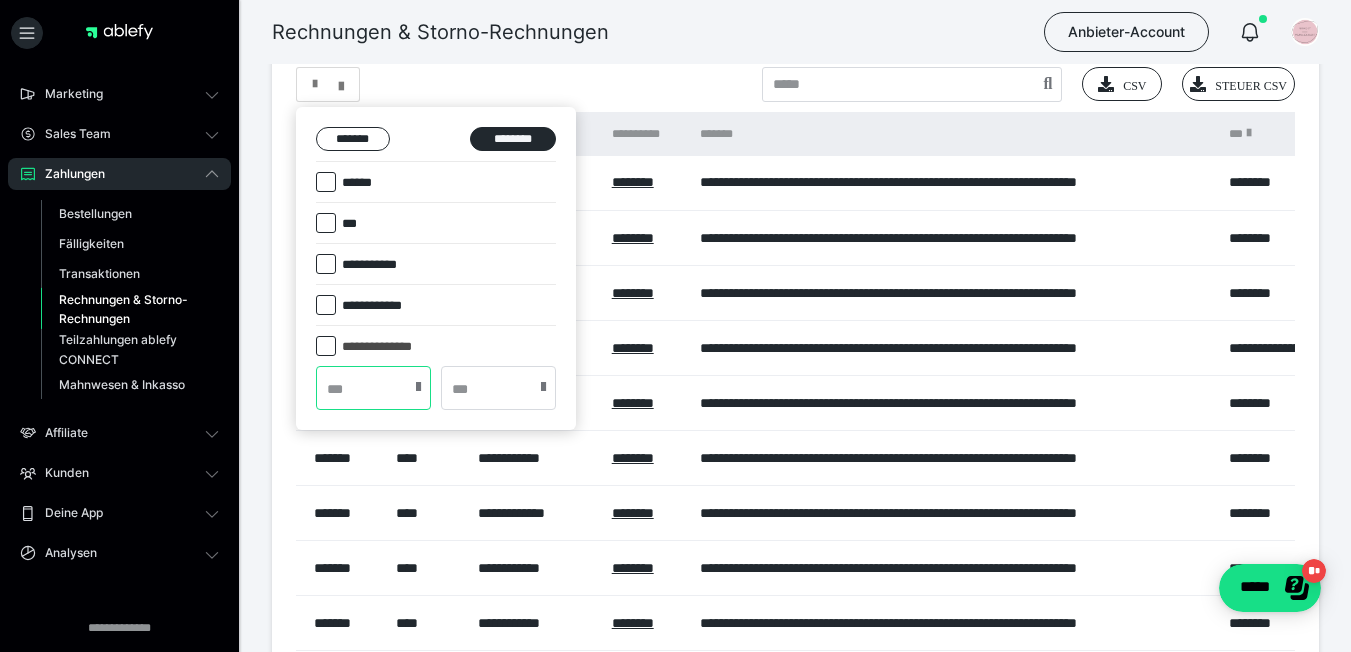 click at bounding box center (373, 388) 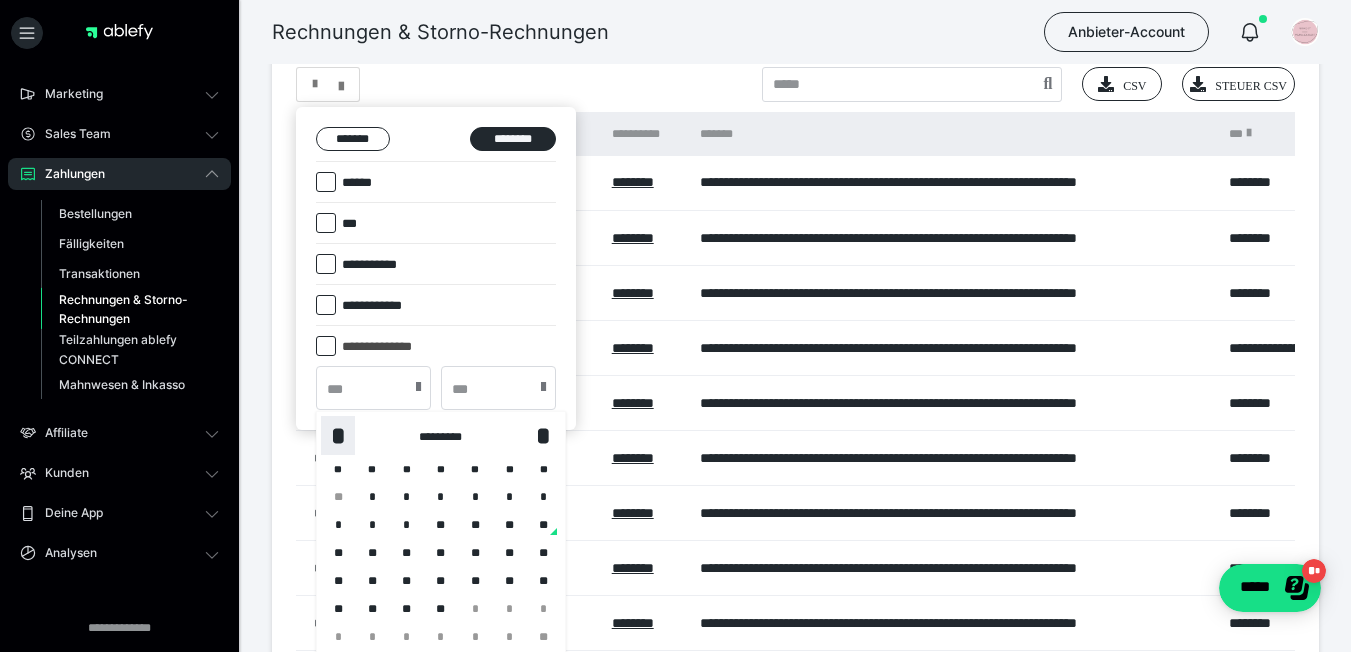 click on "*" at bounding box center [338, 436] 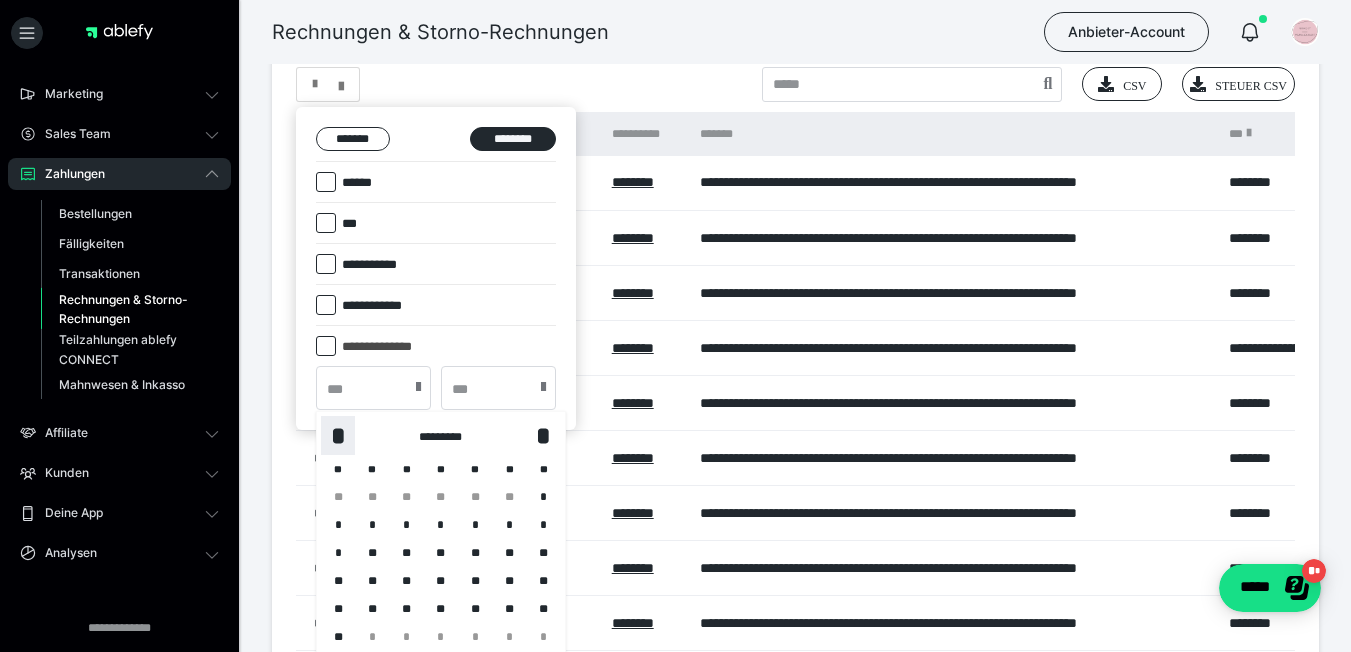 click on "*" at bounding box center [338, 436] 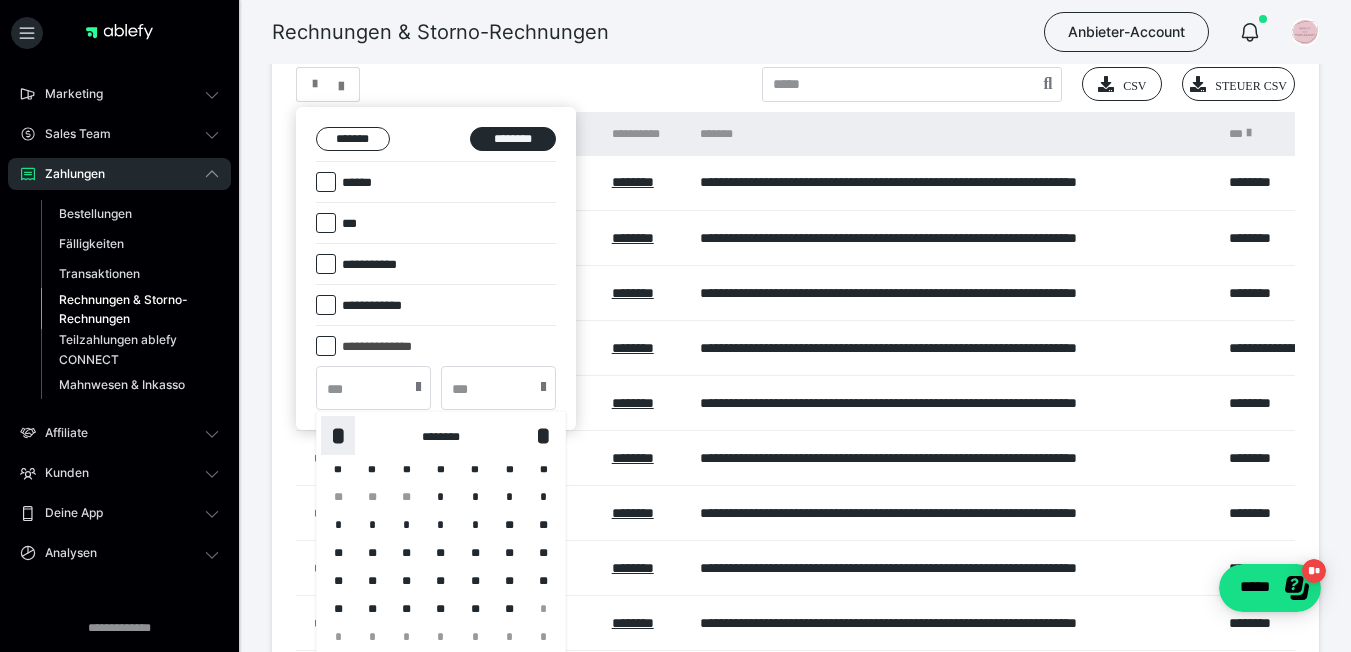 click on "*" at bounding box center [338, 436] 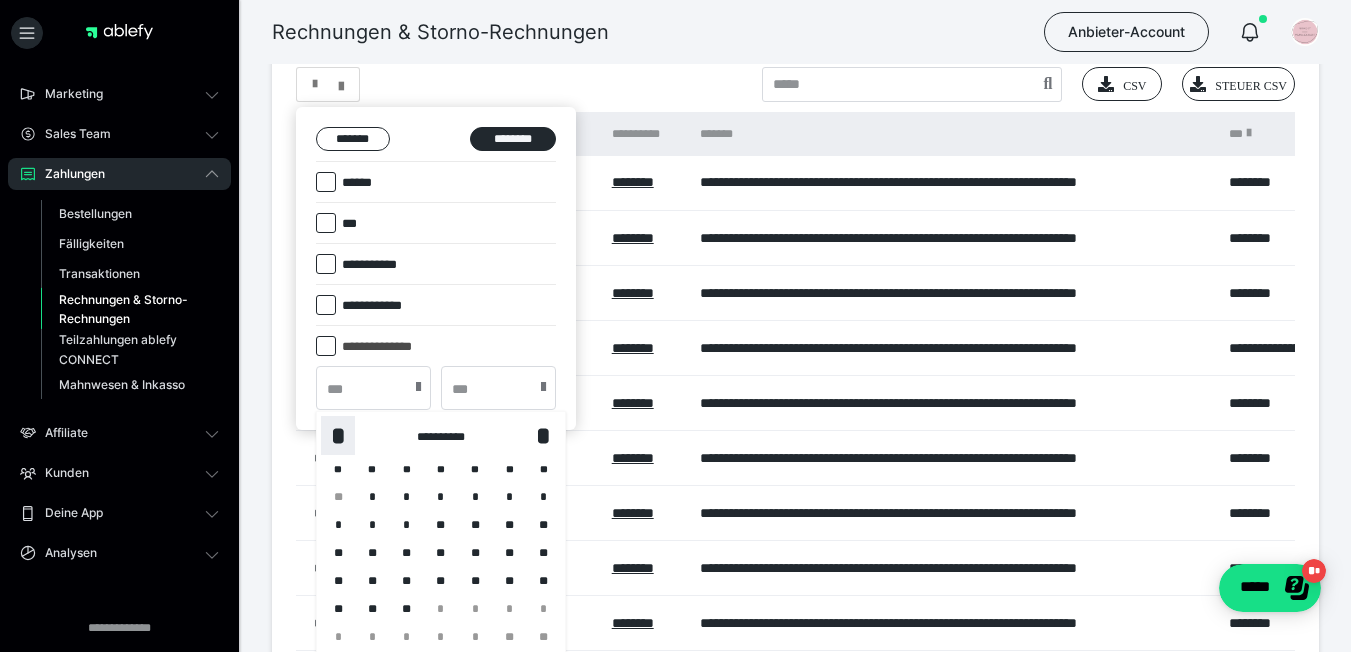 click on "*" at bounding box center [338, 436] 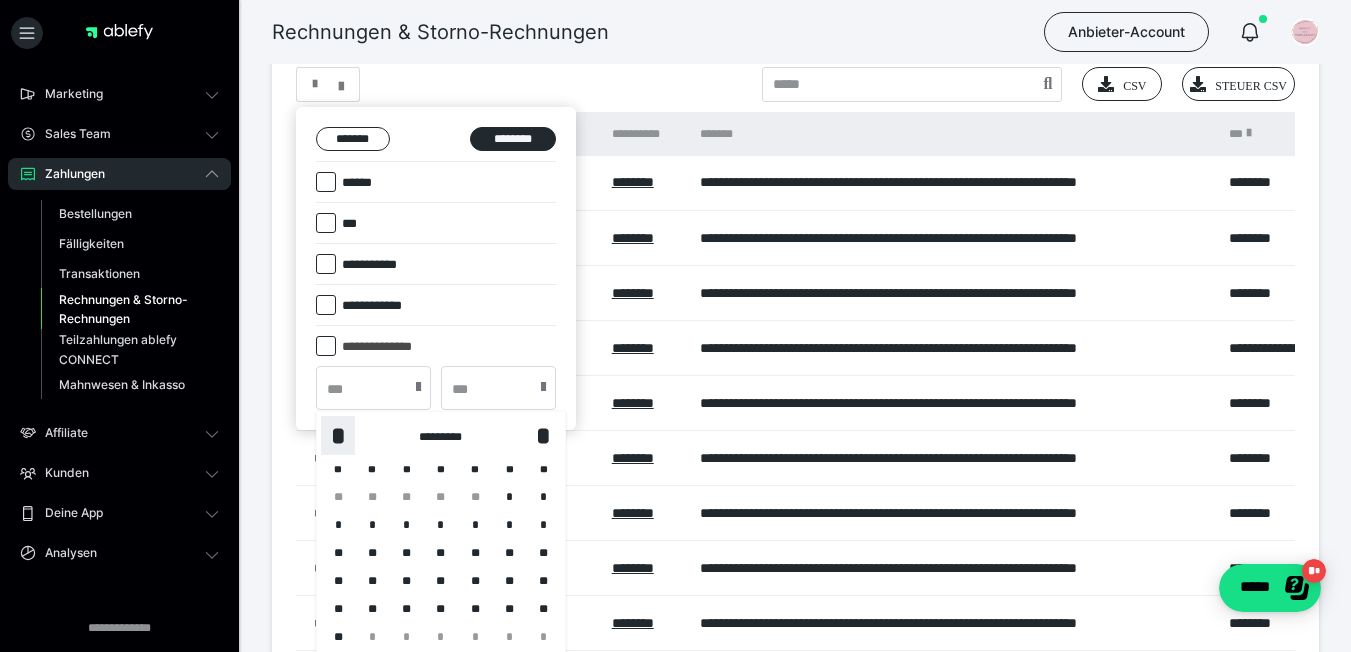 click on "*" at bounding box center [338, 436] 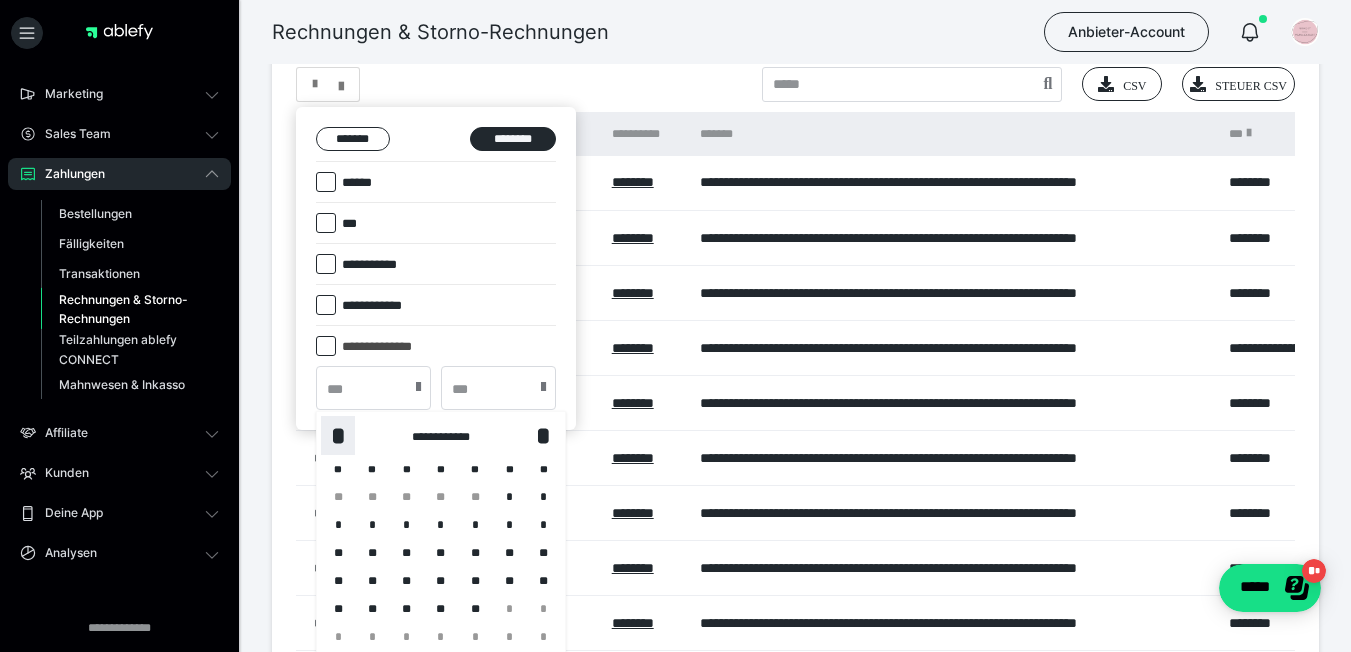 click on "*" at bounding box center (338, 436) 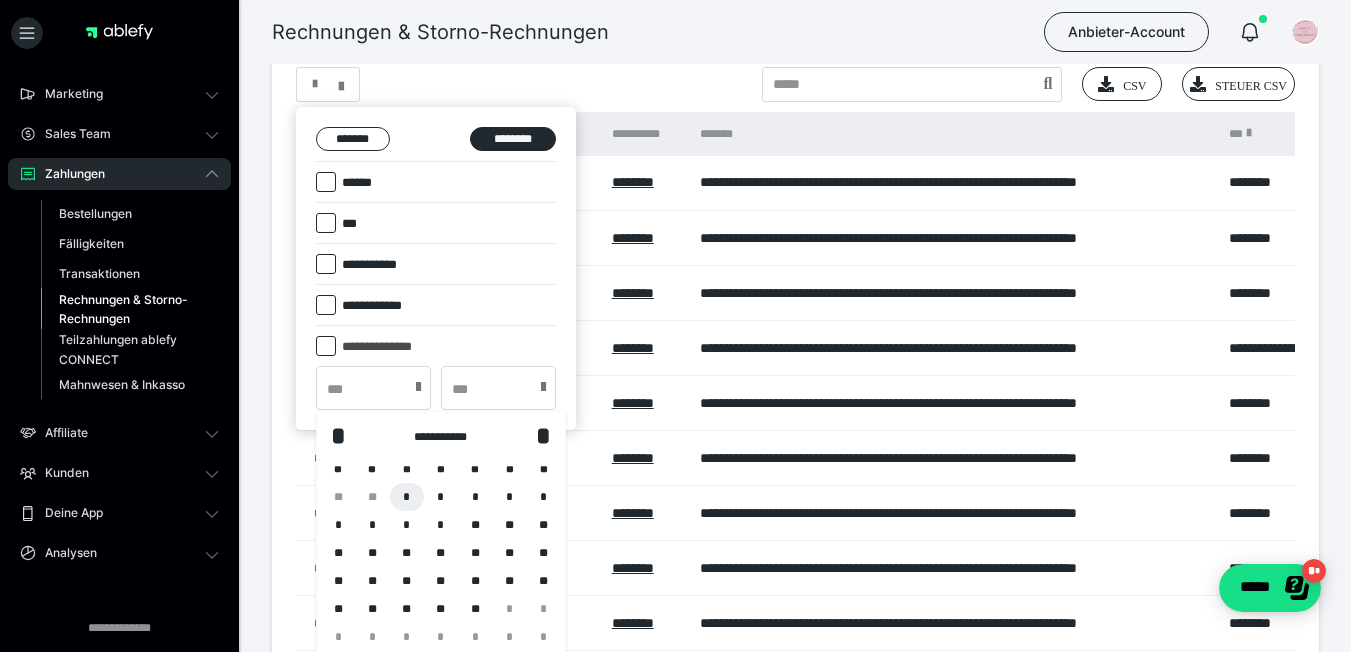 click on "*" at bounding box center (407, 497) 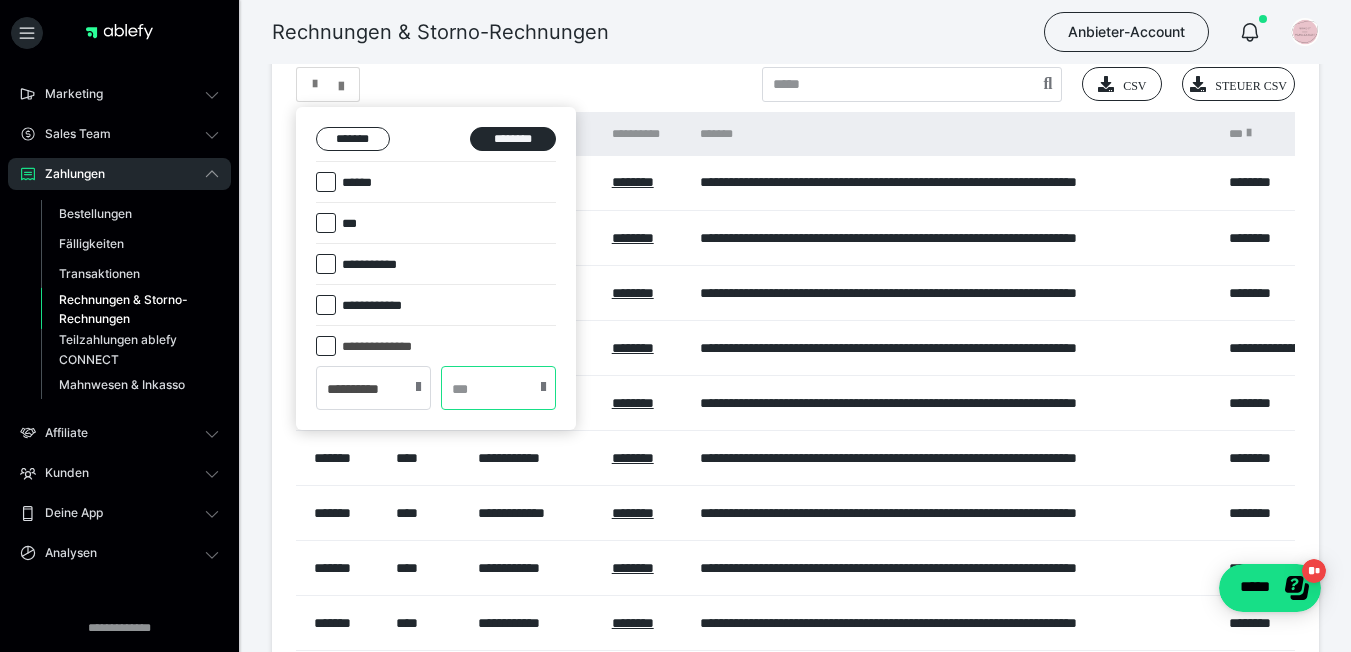 click at bounding box center (498, 388) 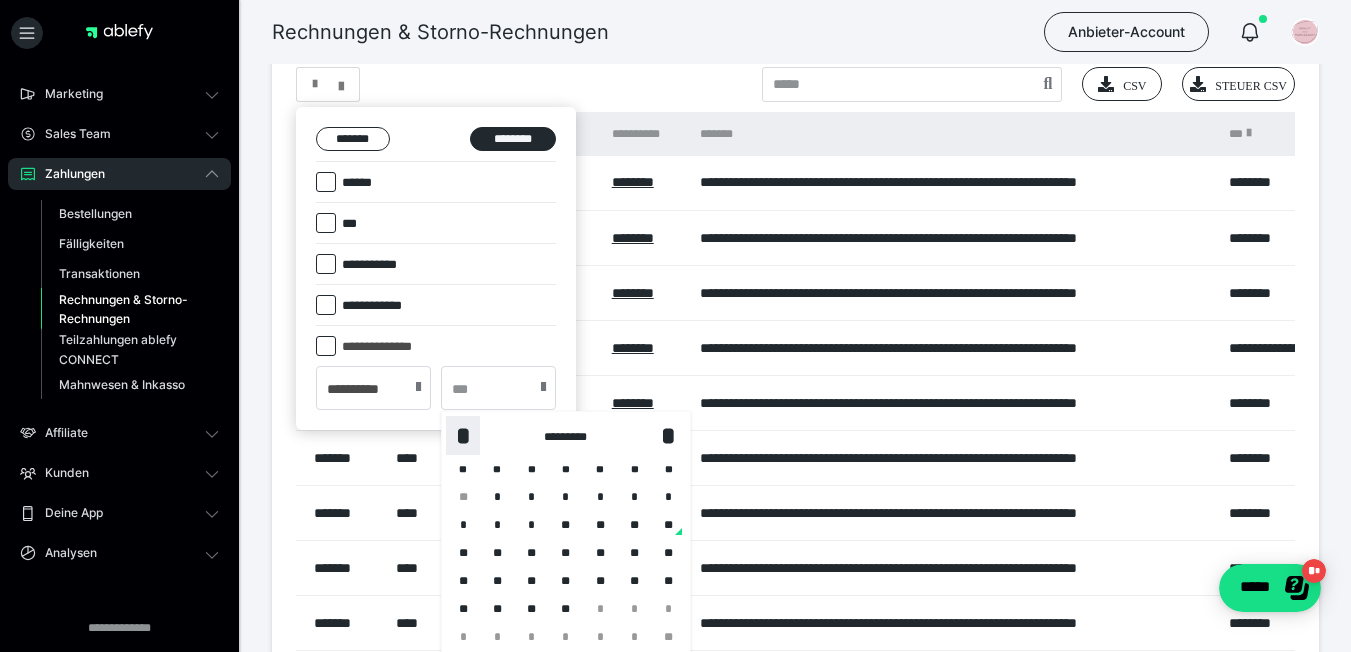 click on "*" at bounding box center [463, 436] 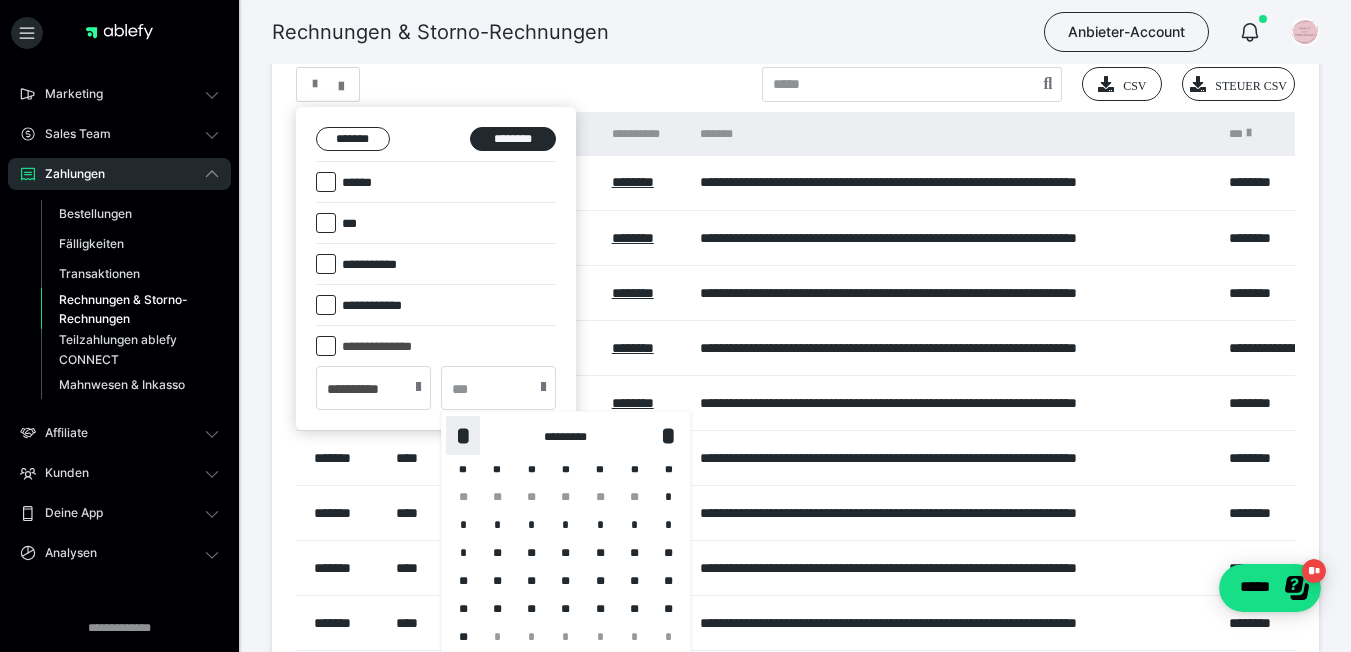 click on "*" at bounding box center [463, 436] 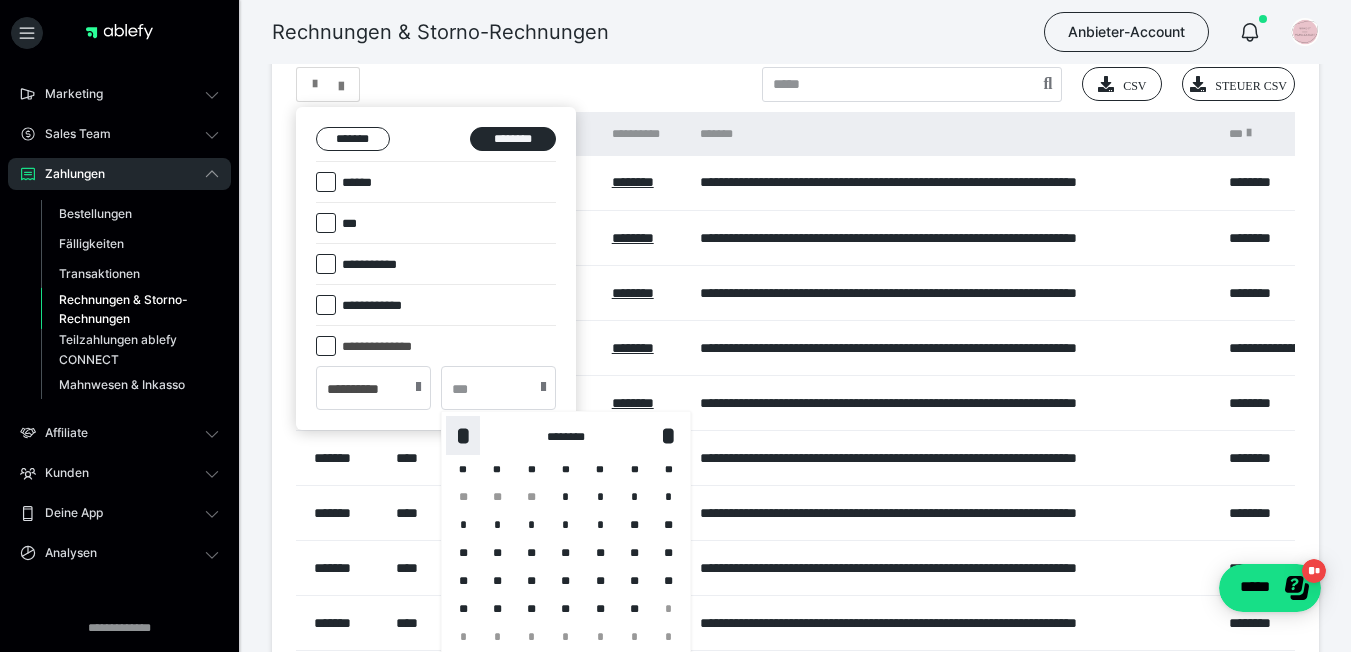 click on "*" at bounding box center [463, 436] 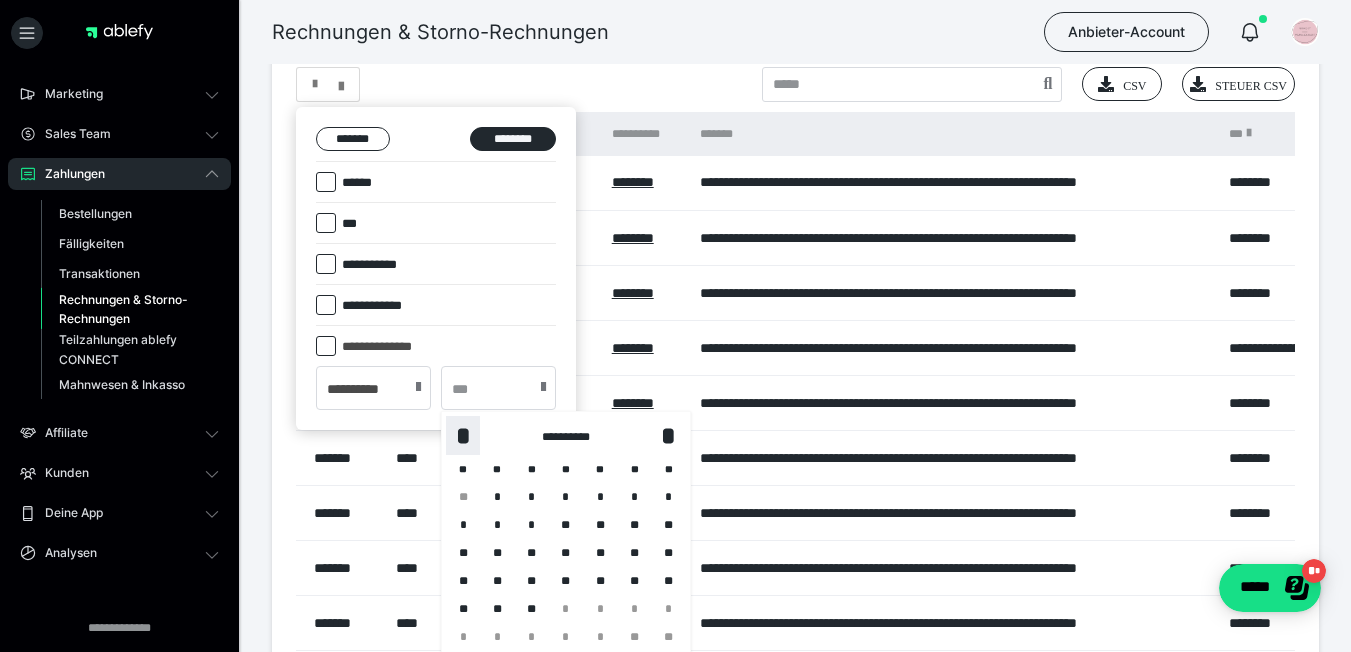 click on "*" at bounding box center [463, 436] 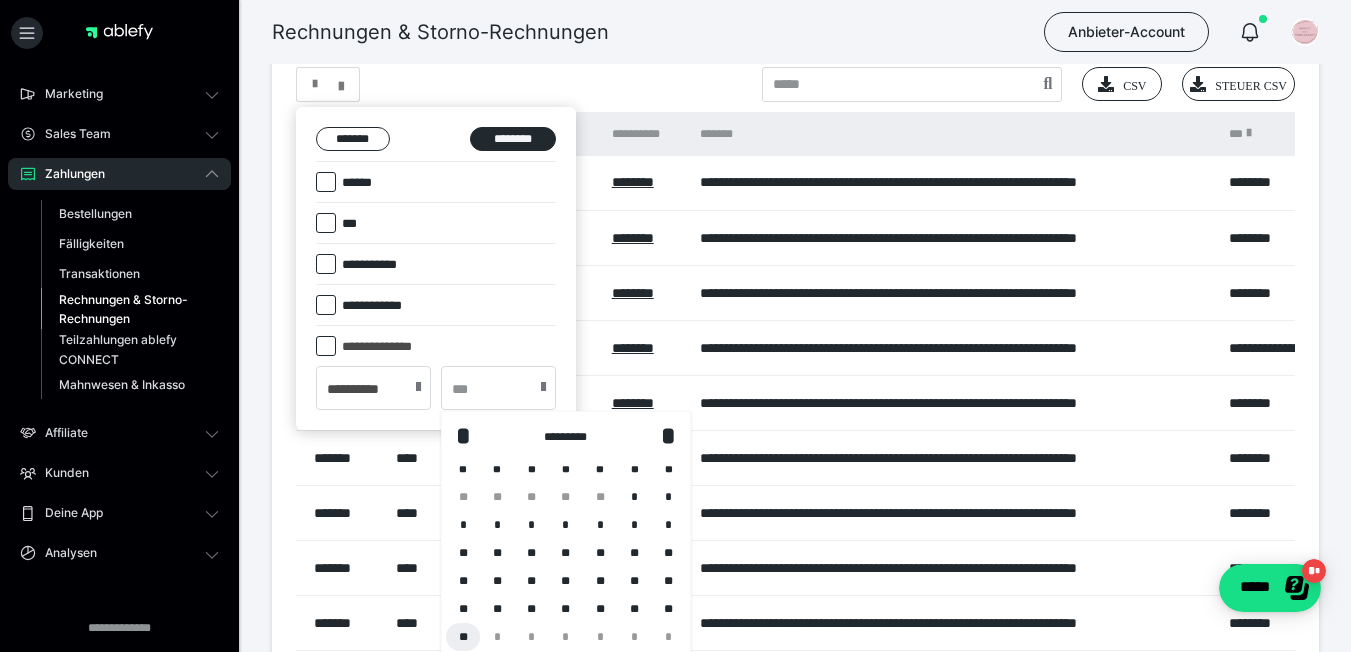 click on "**" at bounding box center (463, 637) 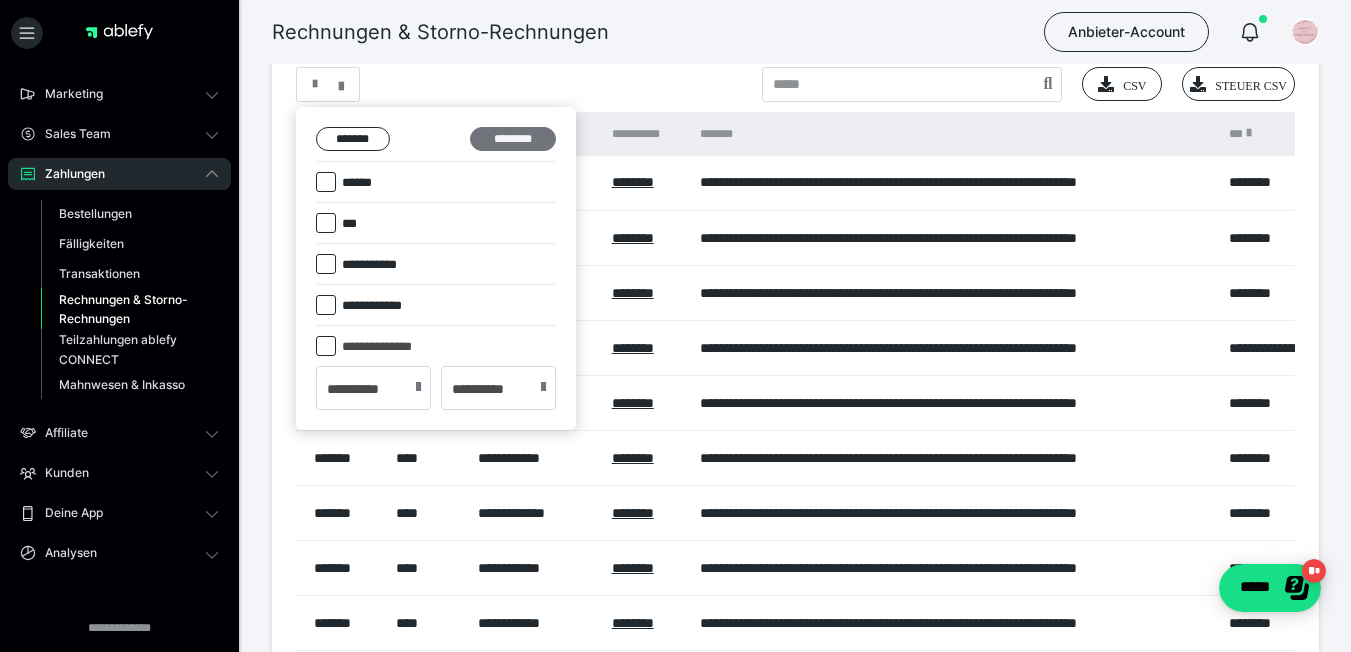 click on "********" at bounding box center (513, 139) 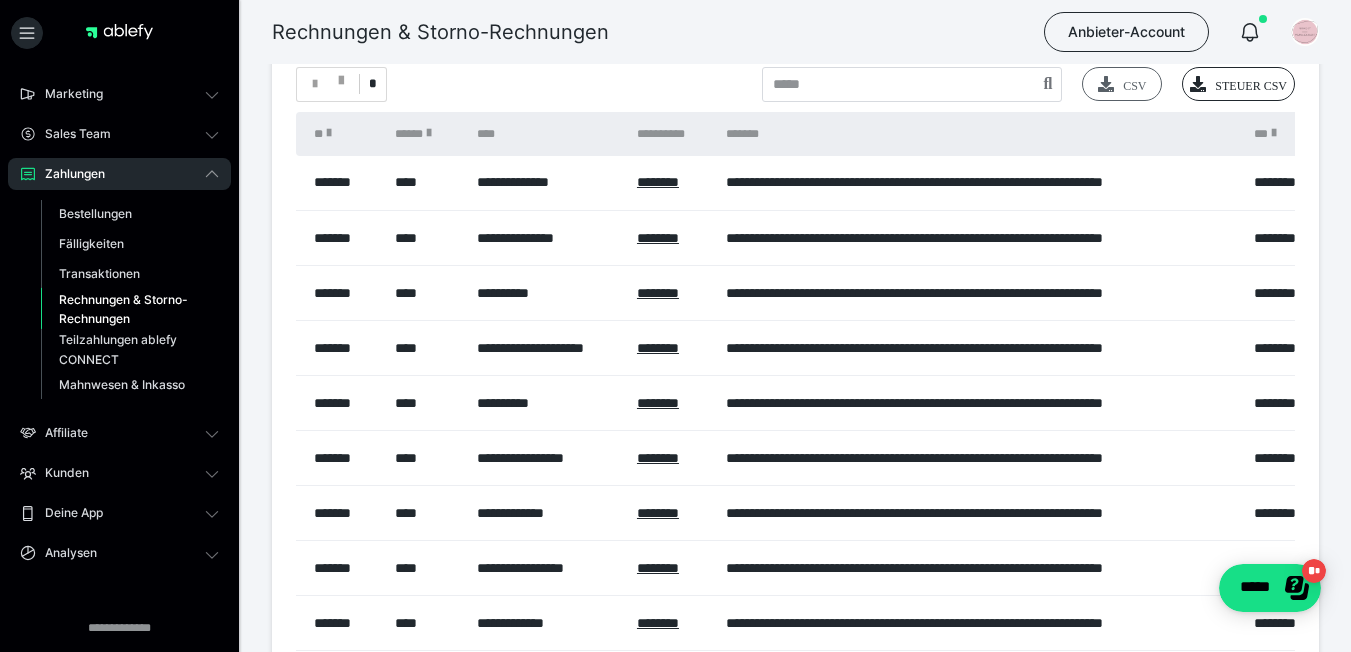 click on "CSV" at bounding box center [1122, 84] 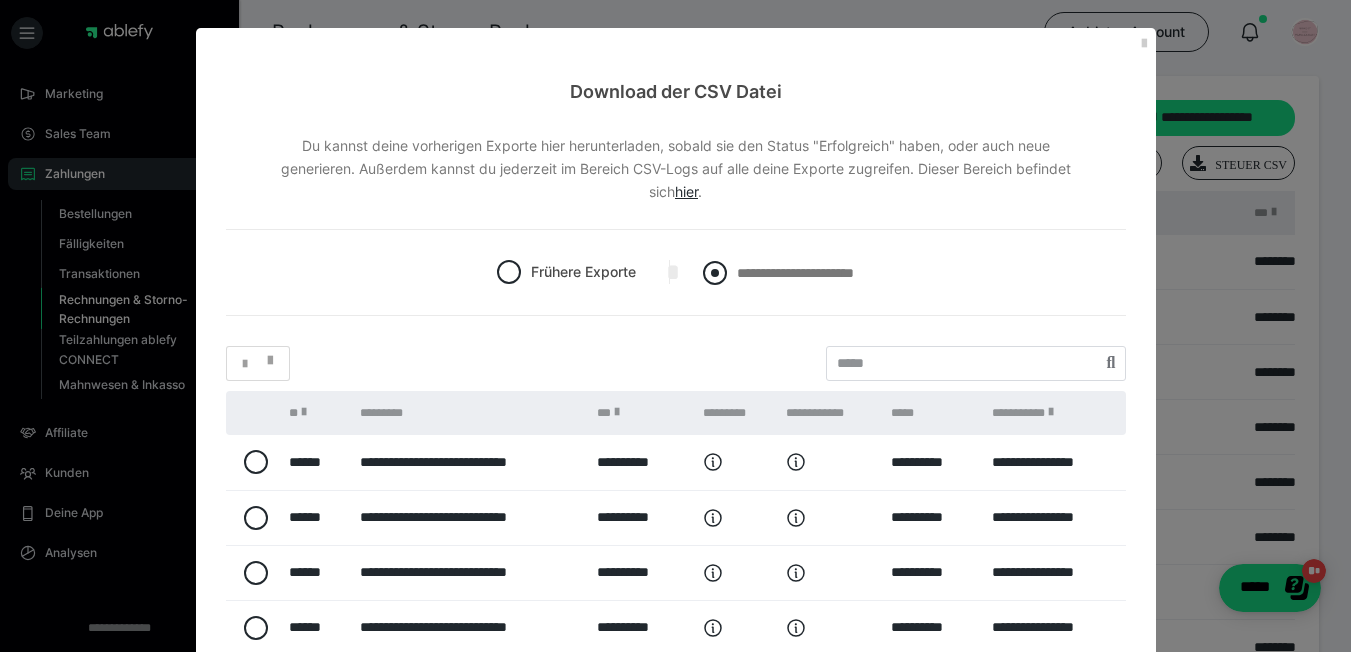 click on "**********" at bounding box center [795, 273] 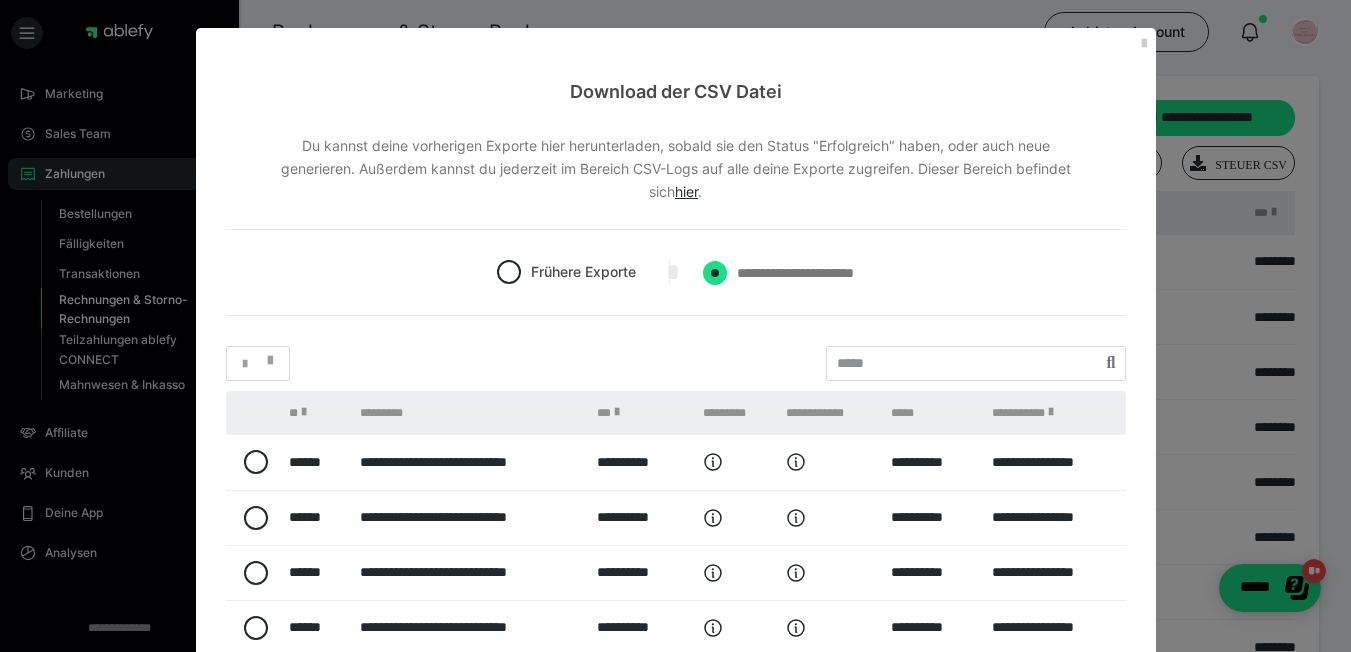 radio on "****" 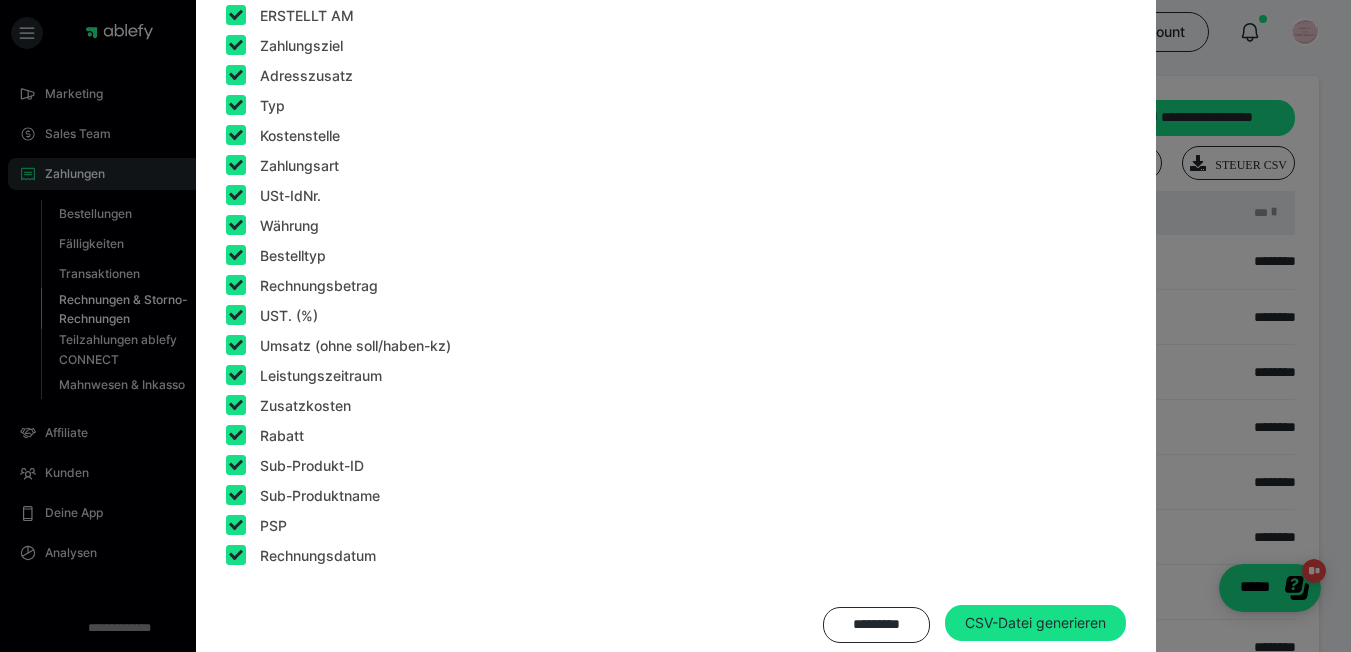 scroll, scrollTop: 741, scrollLeft: 0, axis: vertical 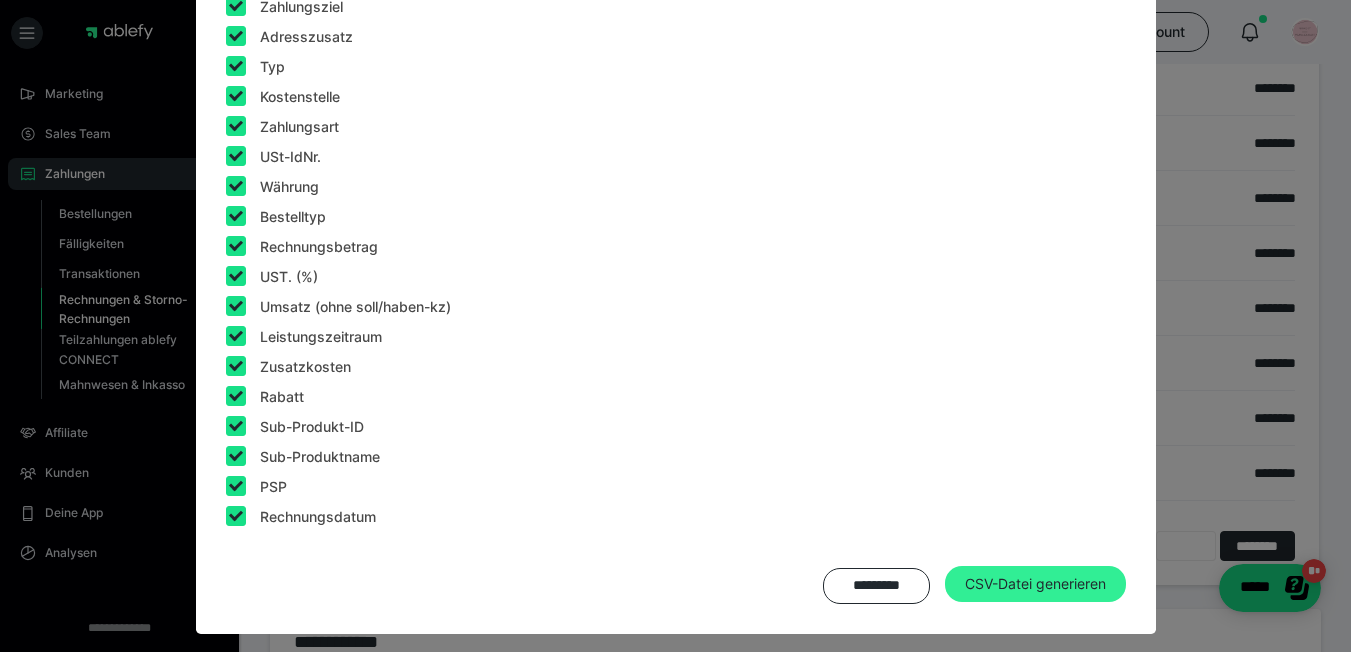 click on "CSV-Datei generieren" at bounding box center (1035, 584) 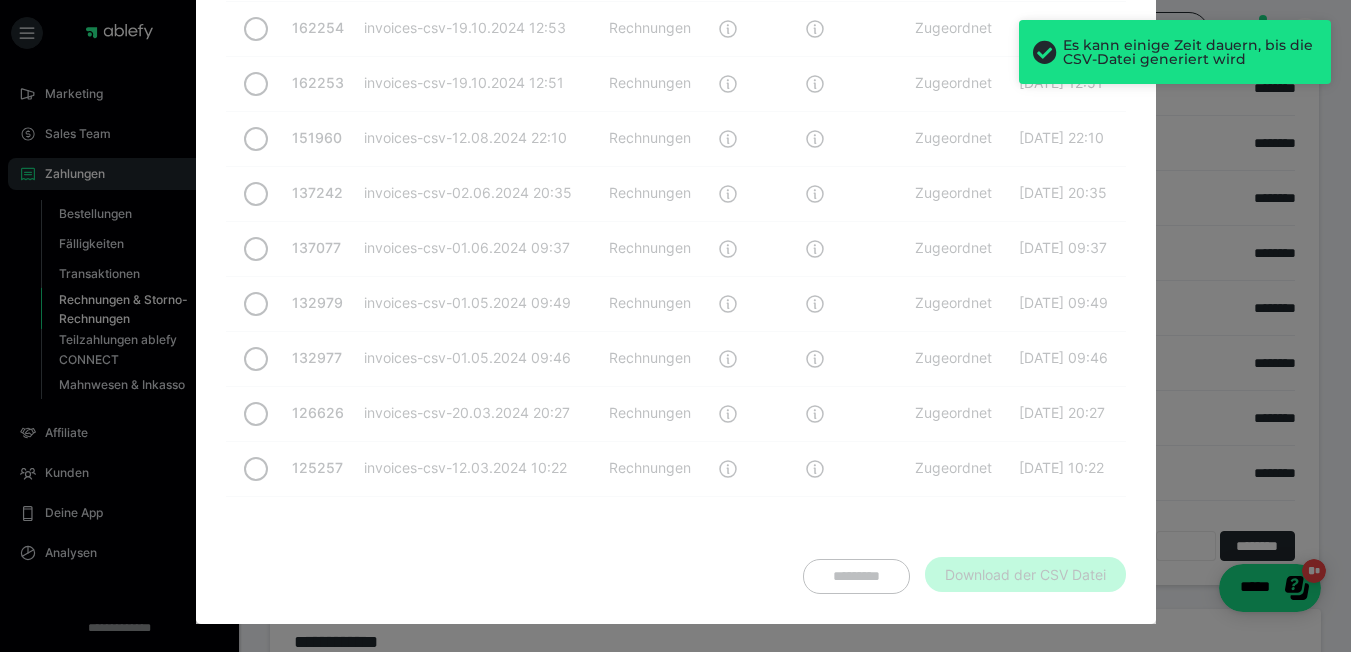scroll, scrollTop: 0, scrollLeft: 0, axis: both 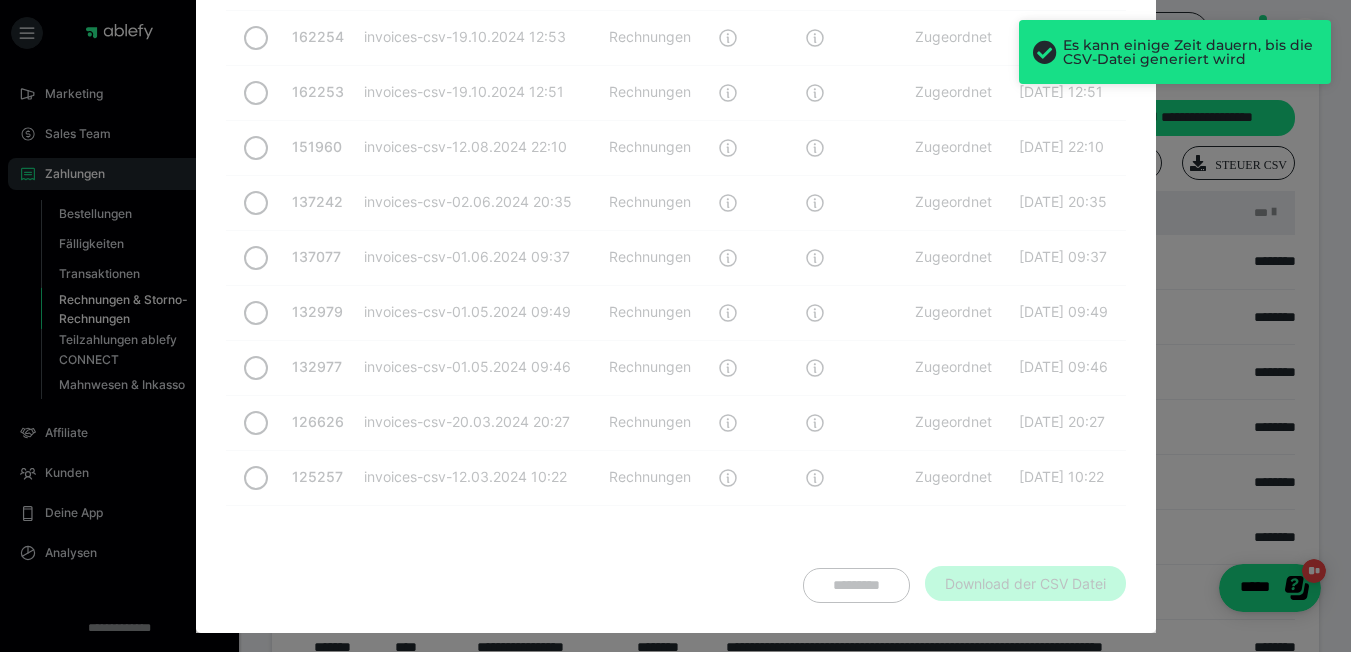 radio on "false" 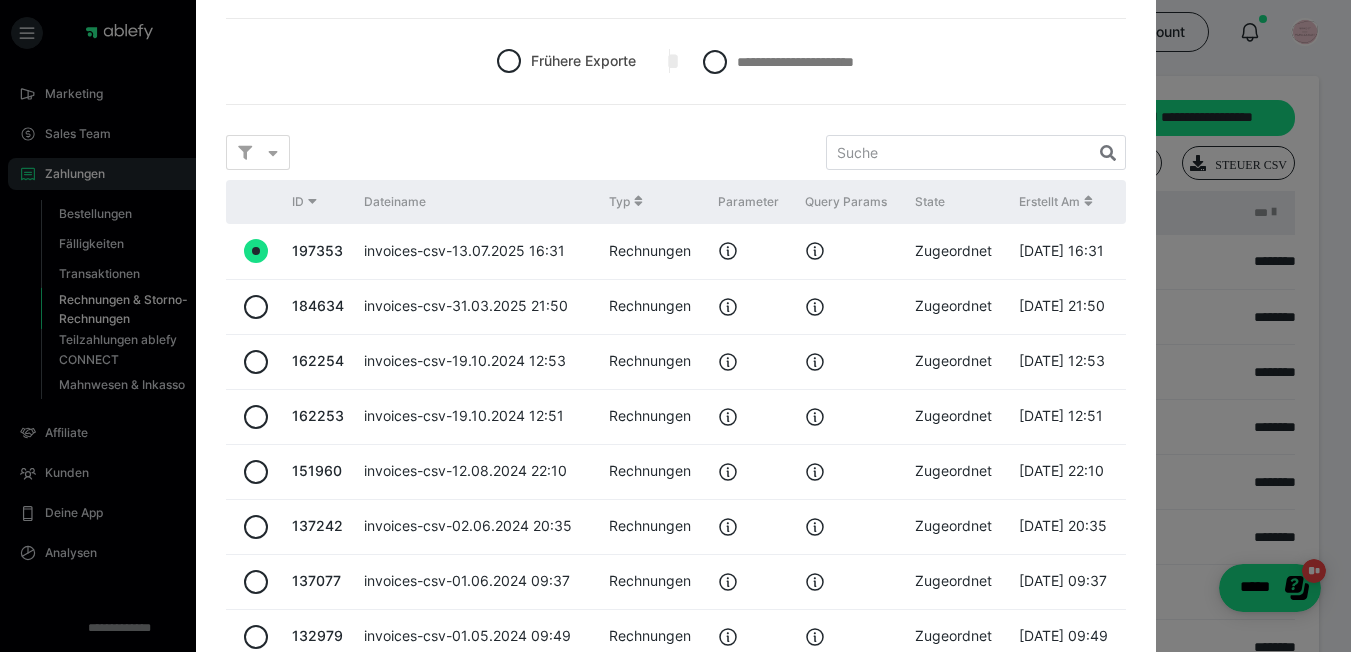 scroll, scrollTop: 215, scrollLeft: 0, axis: vertical 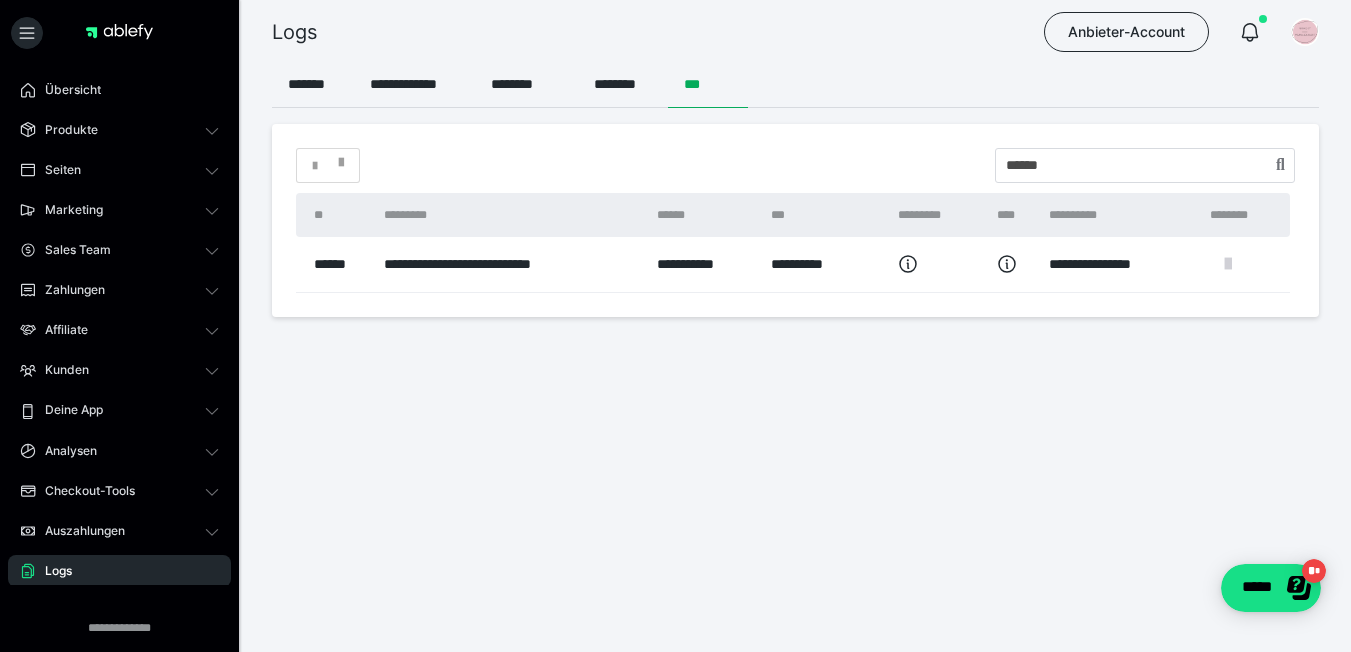 click at bounding box center [1228, 264] 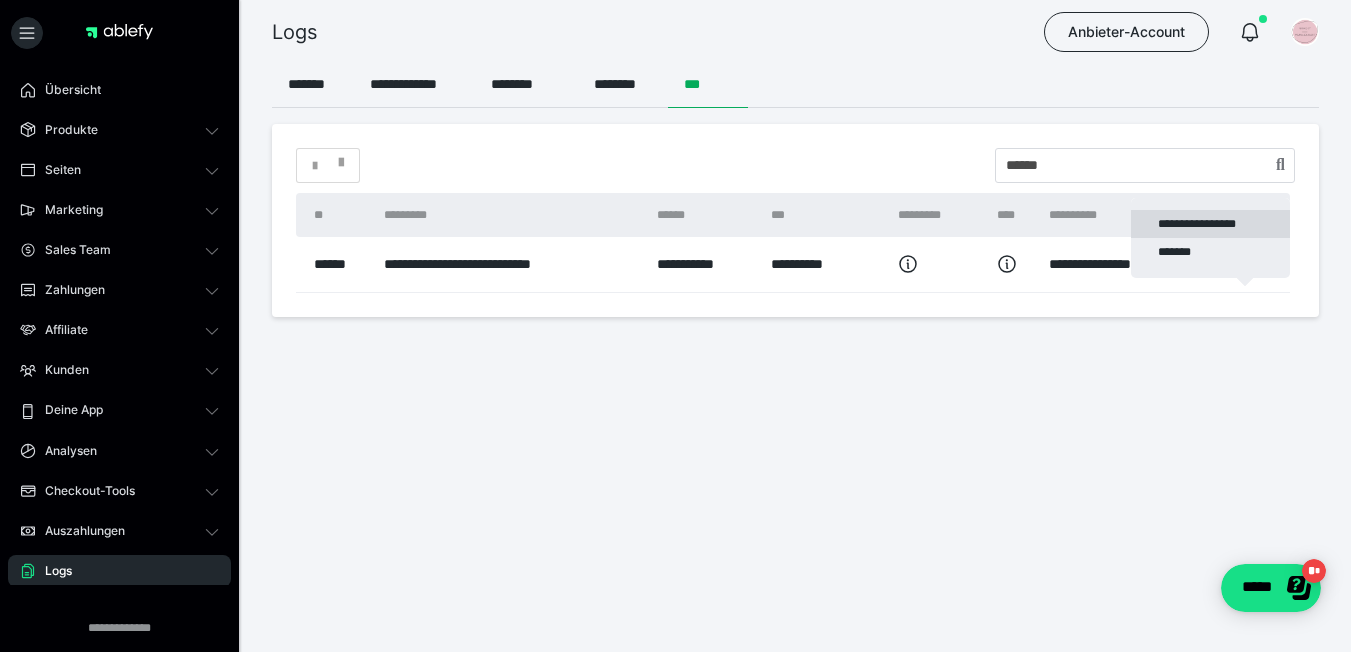 click on "**********" at bounding box center [1210, 224] 